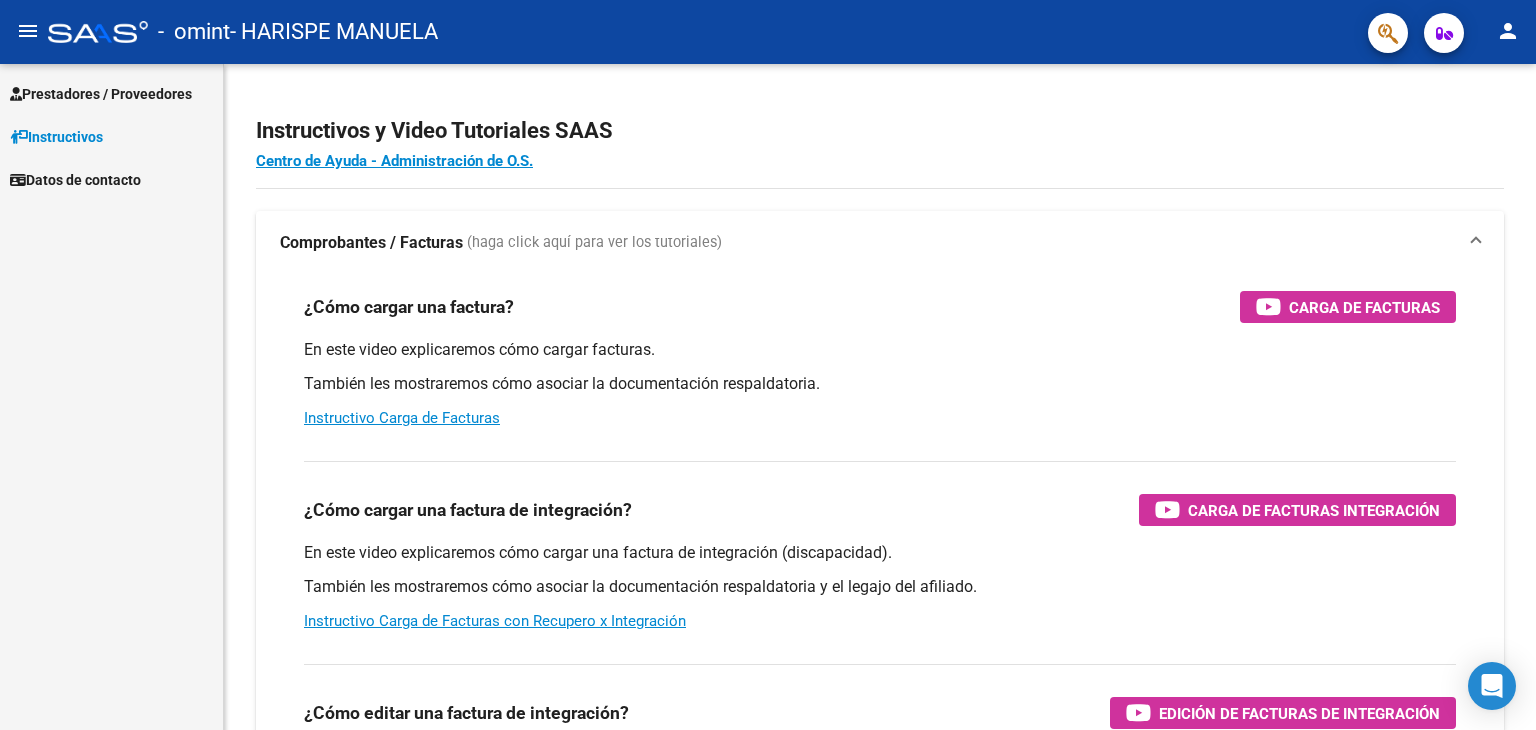 scroll, scrollTop: 0, scrollLeft: 0, axis: both 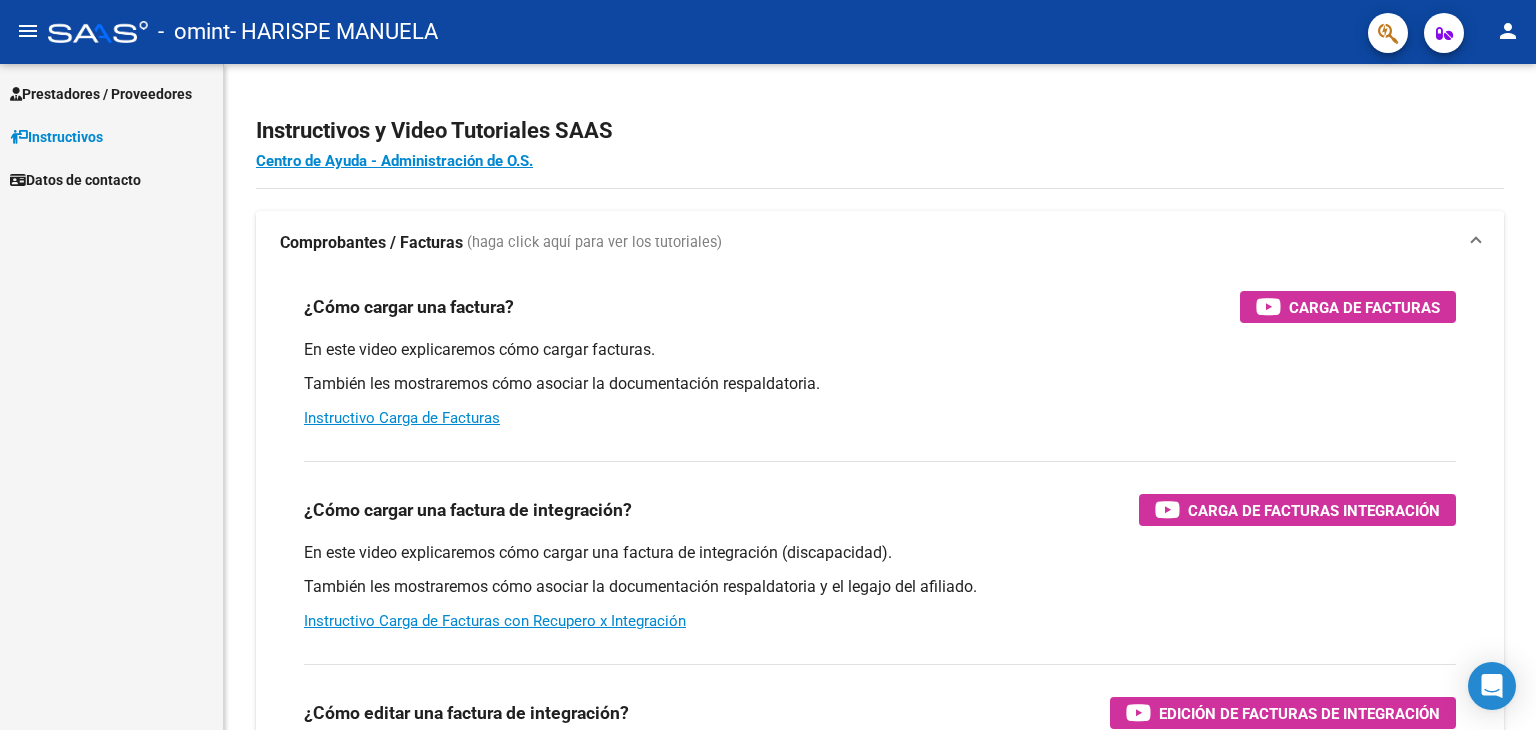 click on "Prestadores / Proveedores" at bounding box center (101, 94) 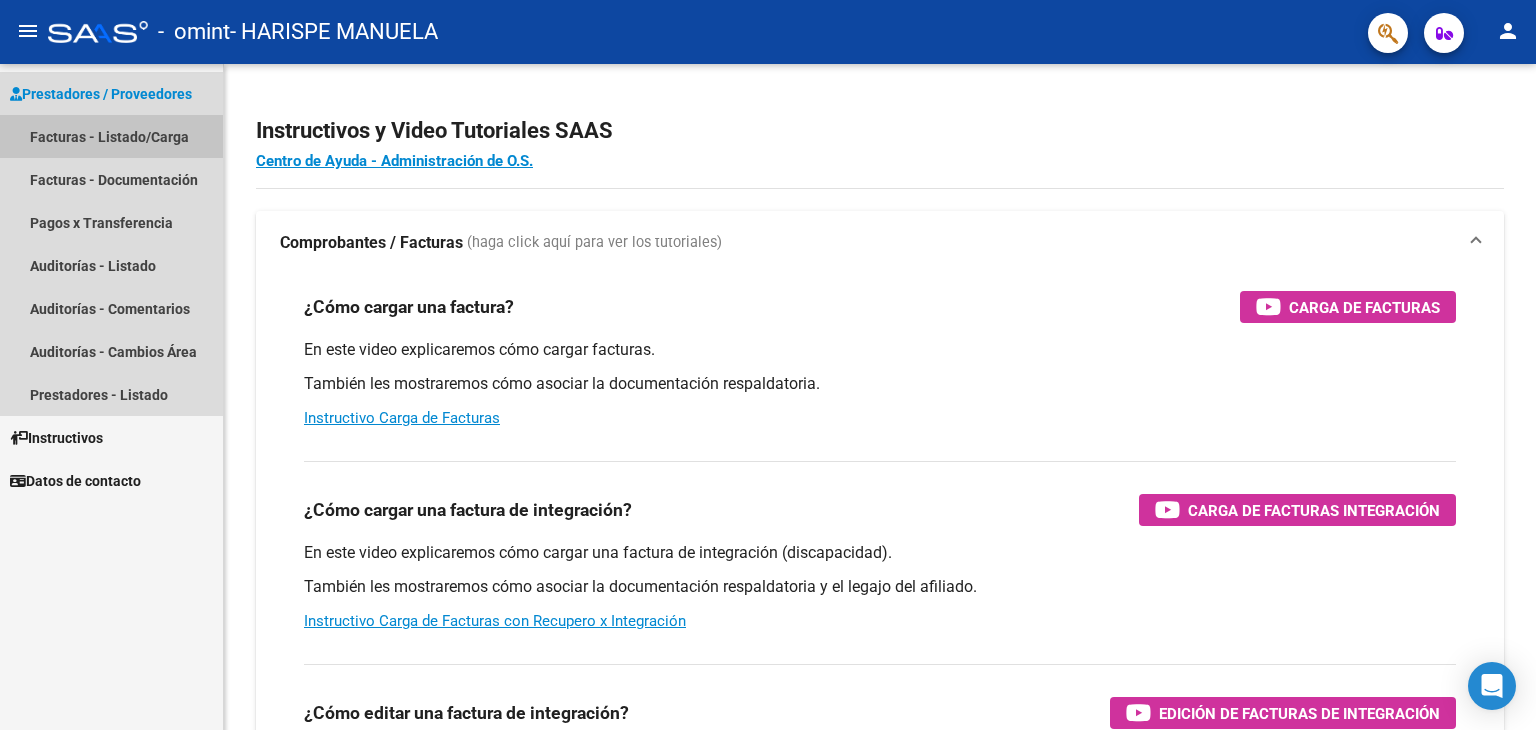 click on "Facturas - Listado/Carga" at bounding box center [111, 136] 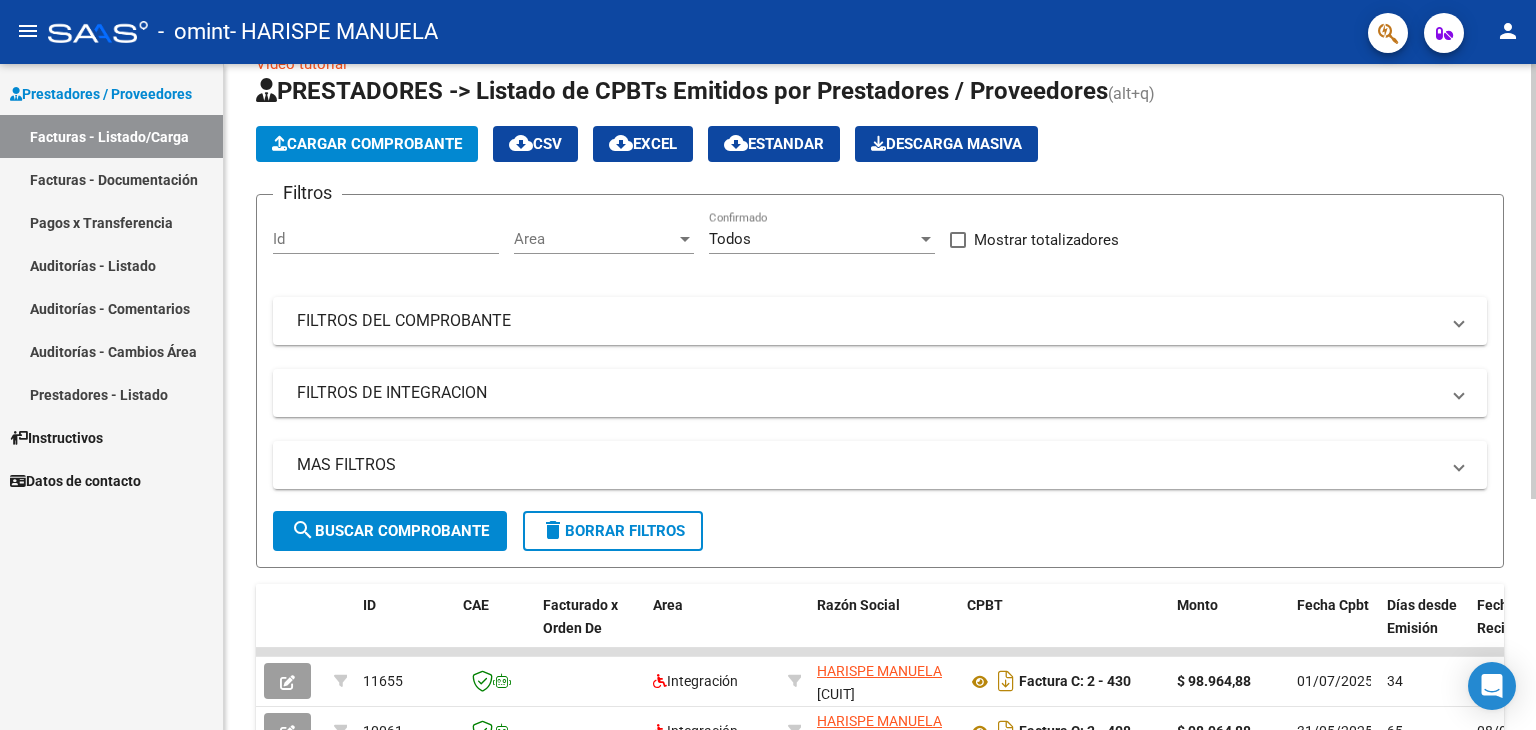 click 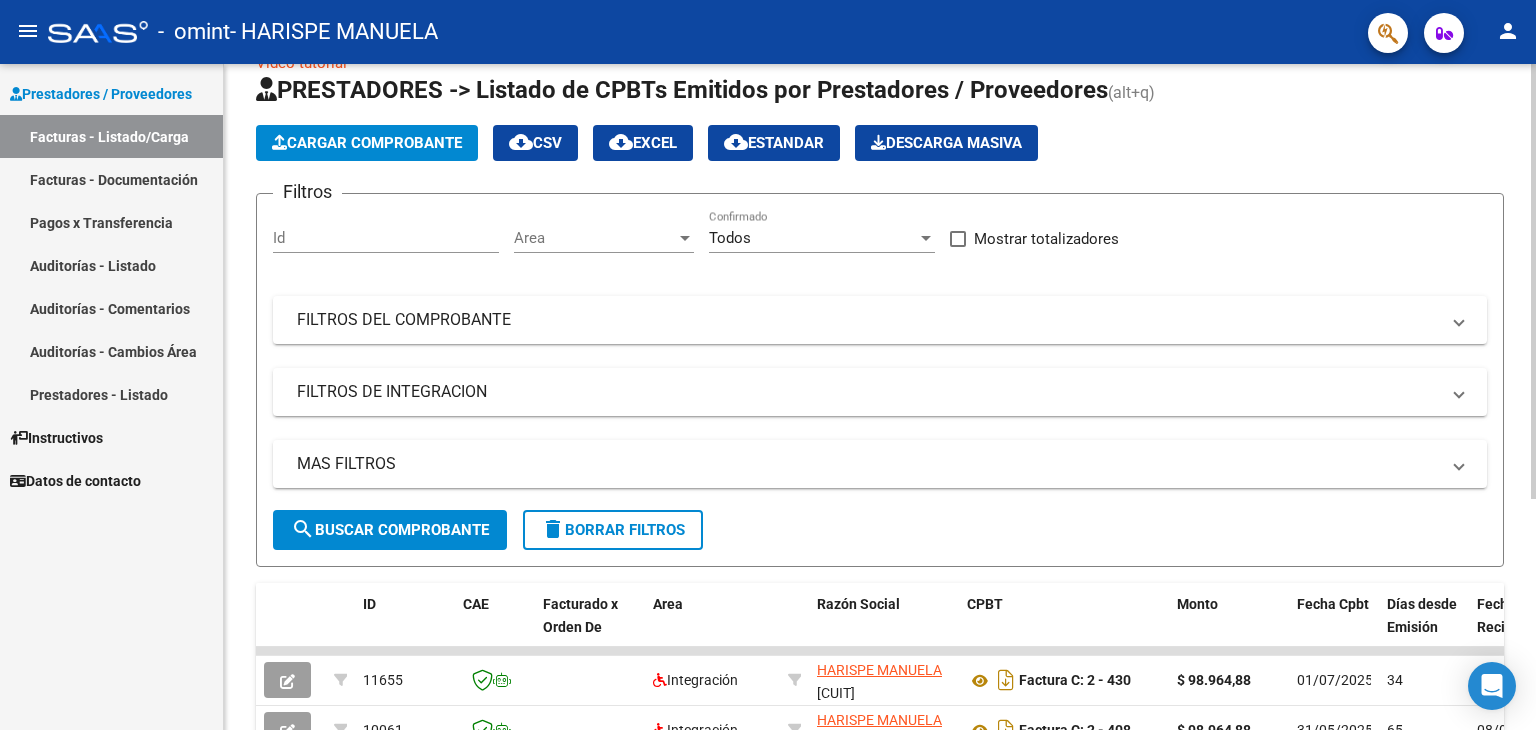 click on "Filtros Id Area Area Todos Confirmado   Mostrar totalizadores   FILTROS DEL COMPROBANTE  Comprobante Tipo Comprobante Tipo Start date – End date Fec. Comprobante Desde / Hasta Días Emisión Desde(cant. días) Días Emisión Hasta(cant. días) CUIT / Razón Social Pto. Venta Nro. Comprobante Código SSS CAE Válido CAE Válido Todos Cargado Módulo Hosp. Todos Tiene facturacion Apócrifa Hospital Refes  FILTROS DE INTEGRACION  Período De Prestación Campos del Archivo de Rendición Devuelto x SSS (dr_envio) Todos Rendido x SSS (dr_envio) Tipo de Registro Tipo de Registro Período Presentación Período Presentación Campos del Legajo Asociado (preaprobación) Afiliado Legajo (cuil/nombre) Todos Solo facturas preaprobadas  MAS FILTROS  Todos Con Doc. Respaldatoria Todos Con Trazabilidad Todos Asociado a Expediente Sur Auditoría Auditoría Auditoría Id Start date – End date Auditoría Confirmada Desde / Hasta Start date – End date Fec. Rec. Desde / Hasta Start date – End date Start date – End date" 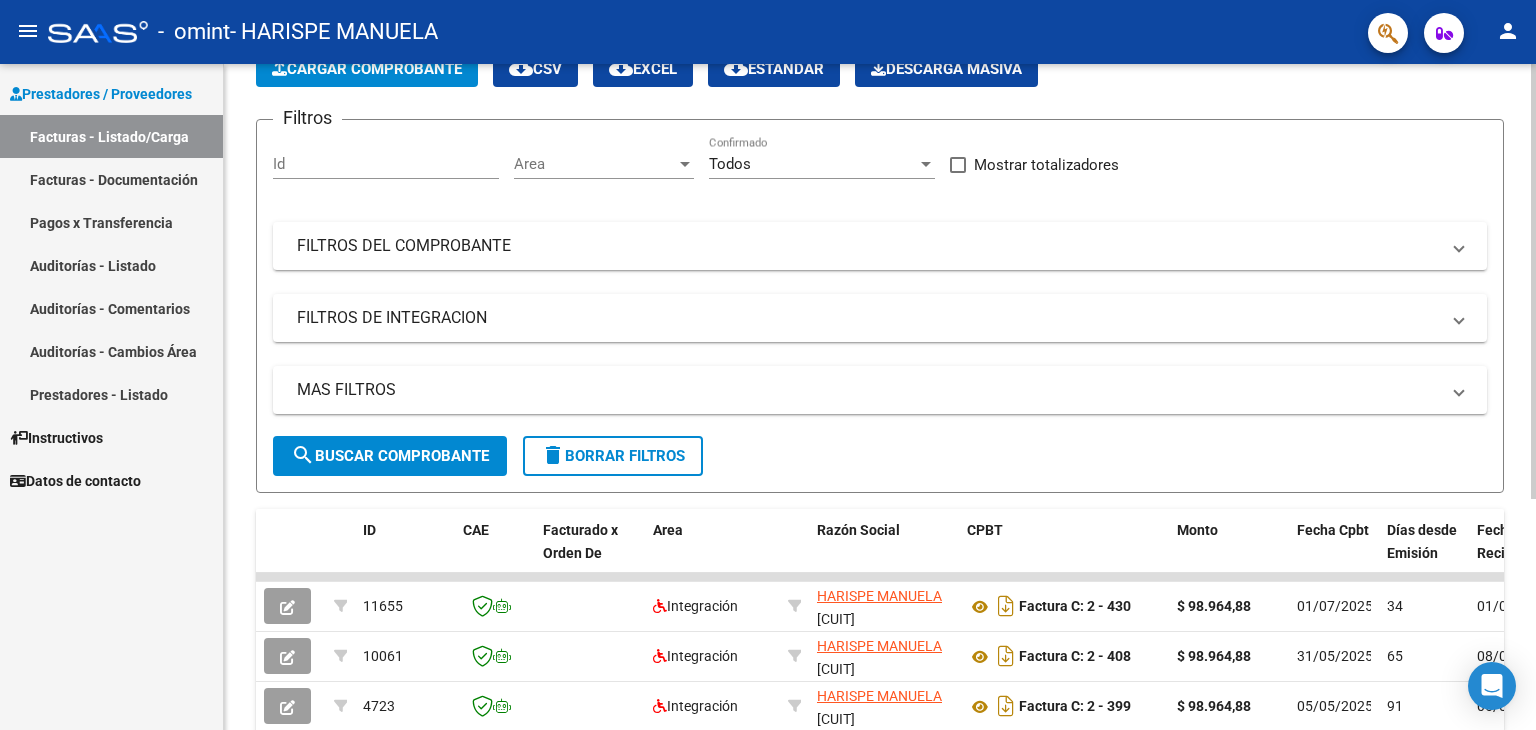 scroll, scrollTop: 0, scrollLeft: 0, axis: both 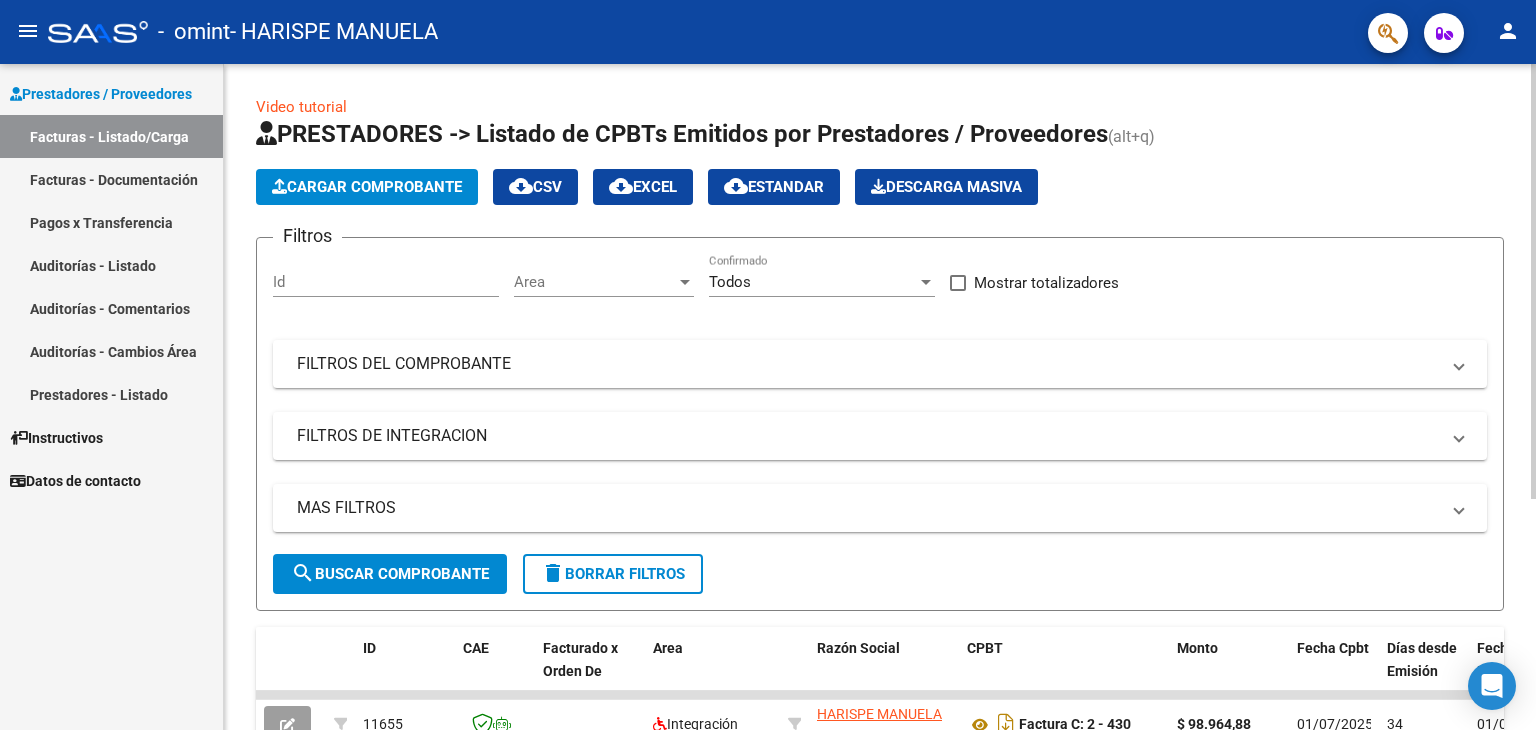 click on "Video tutorial   PRESTADORES -> Listado de CPBTs Emitidos por Prestadores / Proveedores (alt+q)   Cargar Comprobante
cloud_download  CSV  cloud_download  EXCEL  cloud_download  Estandar   Descarga Masiva
Filtros Id Area Area Todos Confirmado   Mostrar totalizadores   FILTROS DEL COMPROBANTE  Comprobante Tipo Comprobante Tipo Start date – End date Fec. Comprobante Desde / Hasta Días Emisión Desde(cant. días) Días Emisión Hasta(cant. días) CUIT / Razón Social Pto. Venta Nro. Comprobante Código SSS CAE Válido CAE Válido Todos Cargado Módulo Hosp. Todos Tiene facturacion Apócrifa Hospital Refes  FILTROS DE INTEGRACION  Período De Prestación Campos del Archivo de Rendición Devuelto x SSS (dr_envio) Todos Rendido x SSS (dr_envio) Tipo de Registro Tipo de Registro Período Presentación Período Presentación Campos del Legajo Asociado (preaprobación) Afiliado Legajo (cuil/nombre) Todos Solo facturas preaprobadas  MAS FILTROS  Todos Con Doc. Respaldatoria Todos Con Trazabilidad Todos – –" 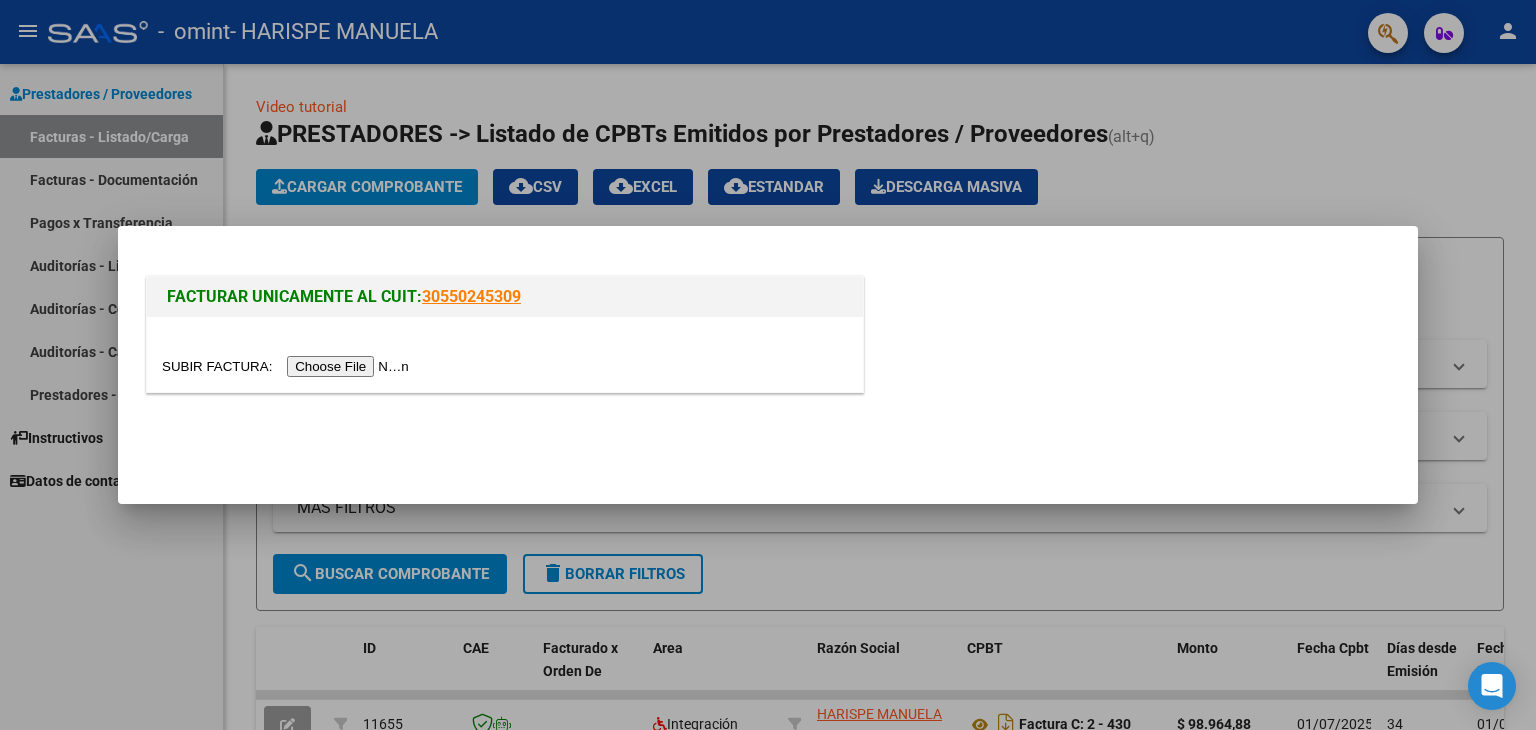 click at bounding box center (288, 366) 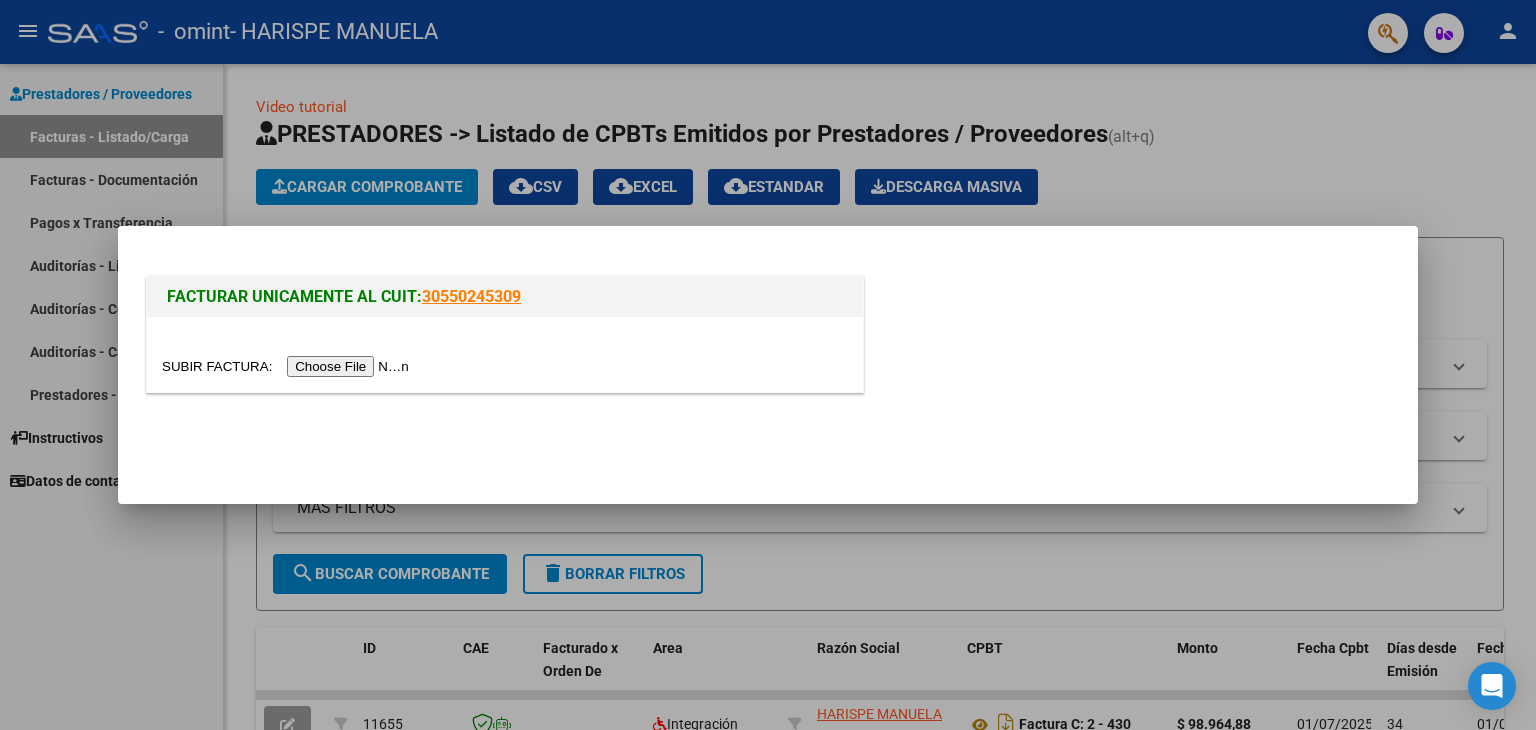 click at bounding box center [768, 365] 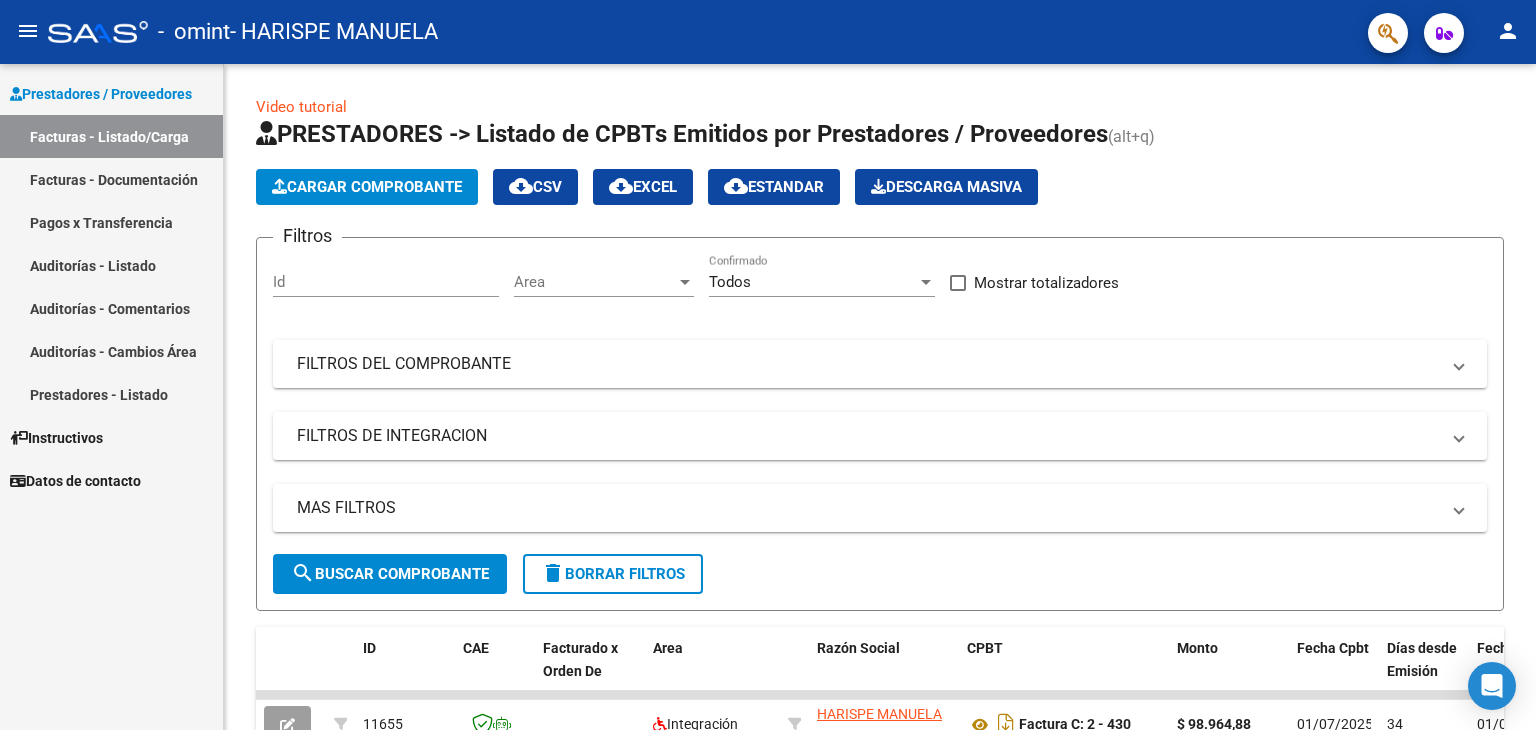 click on "Facturas - Listado/Carga" at bounding box center [111, 136] 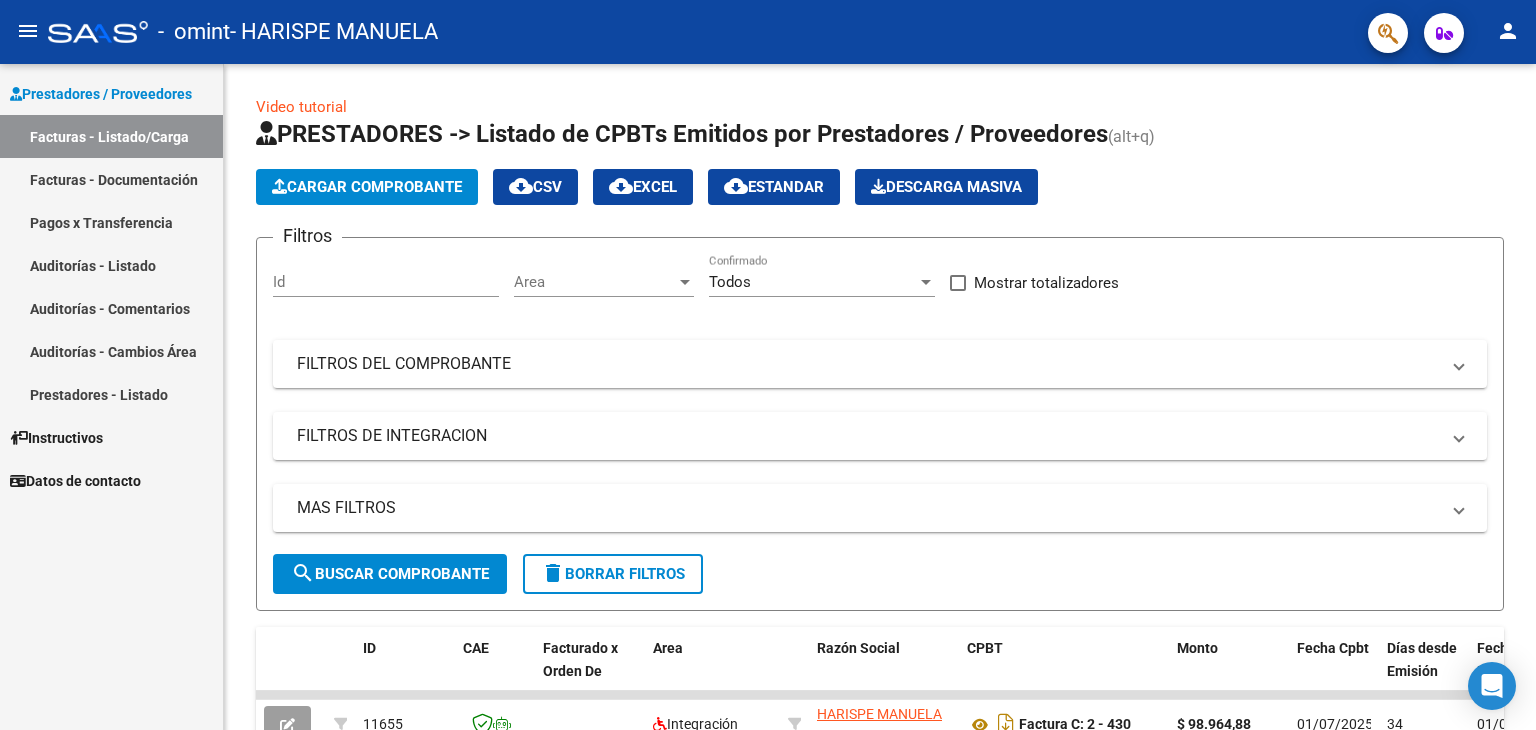 click on "Instructivos" at bounding box center [111, 437] 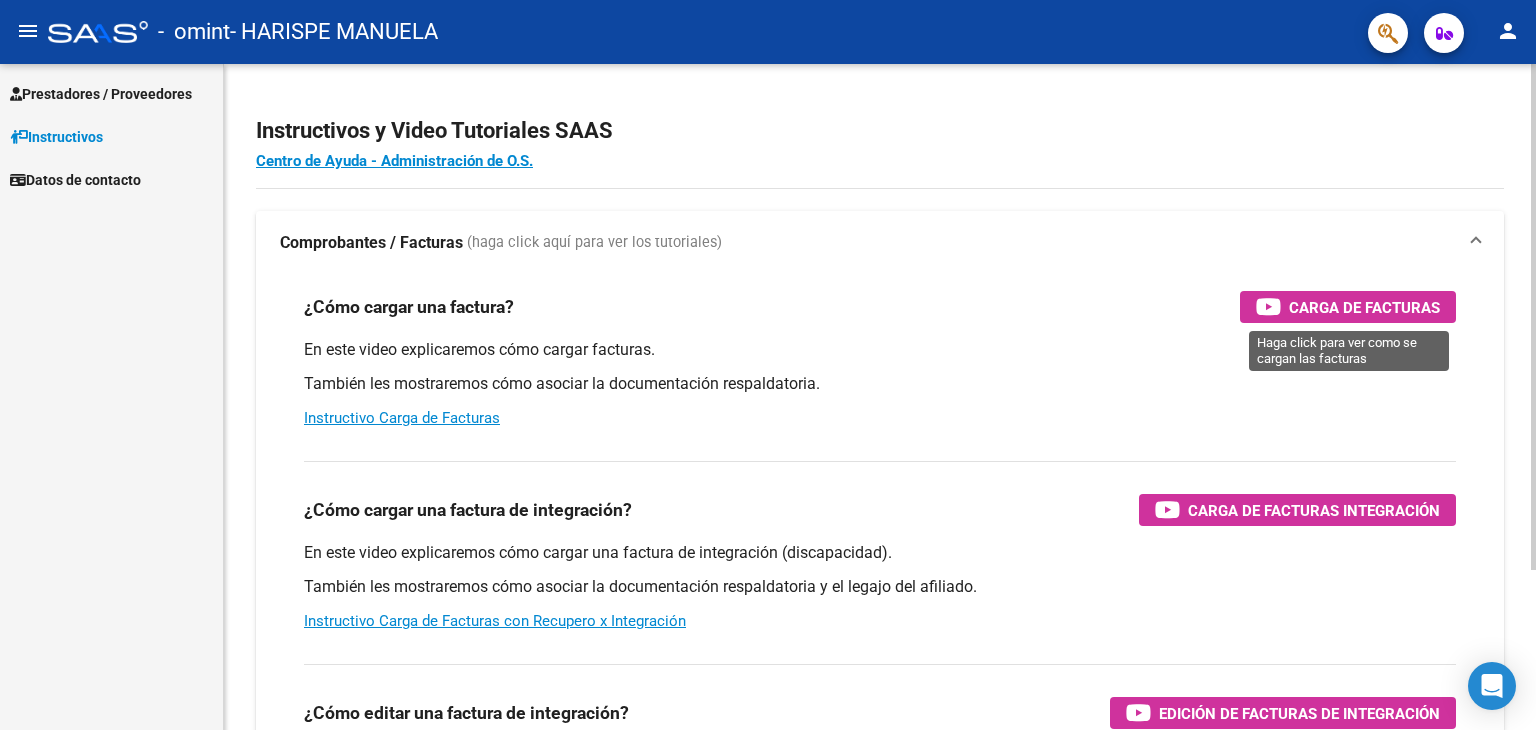 click on "Carga de Facturas" at bounding box center (1364, 307) 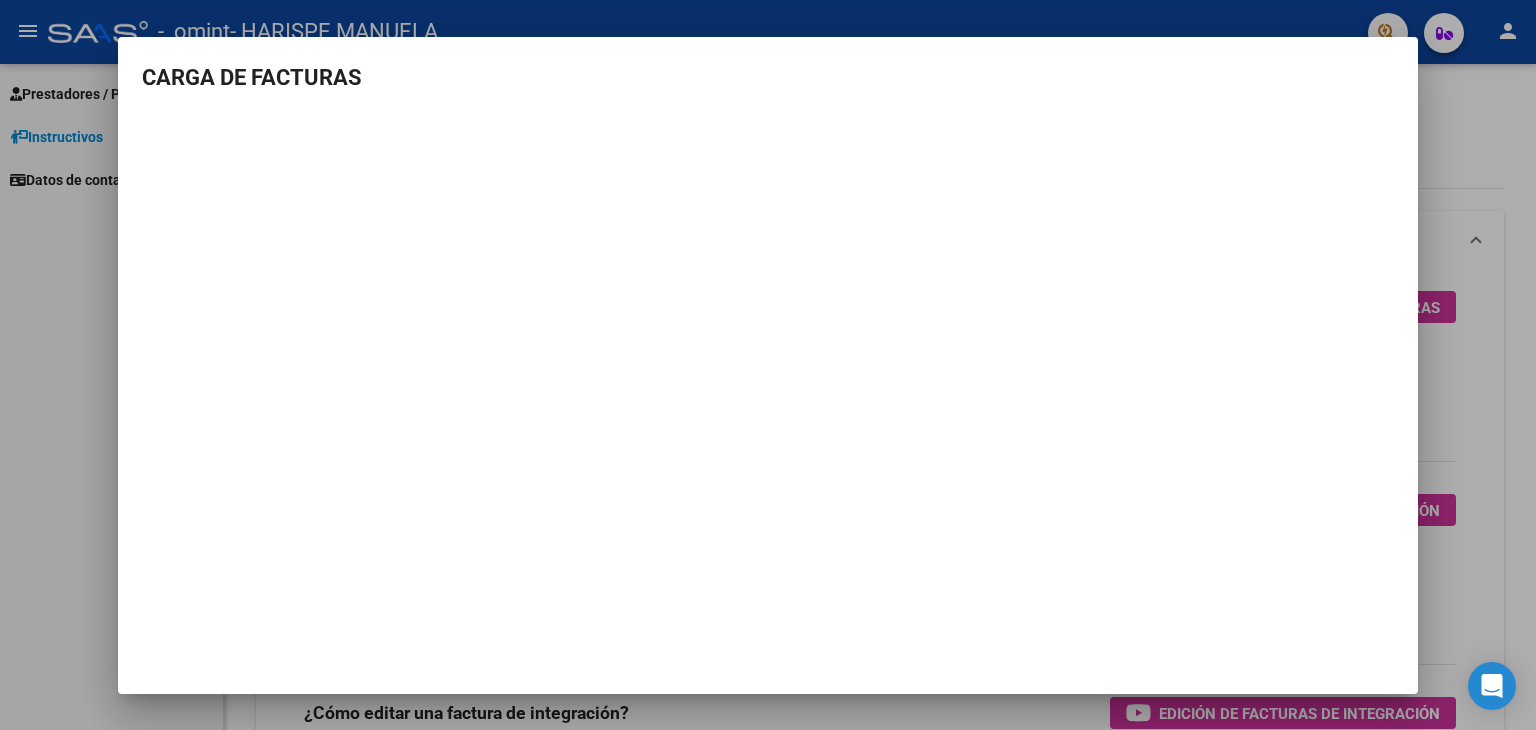 click at bounding box center (768, 365) 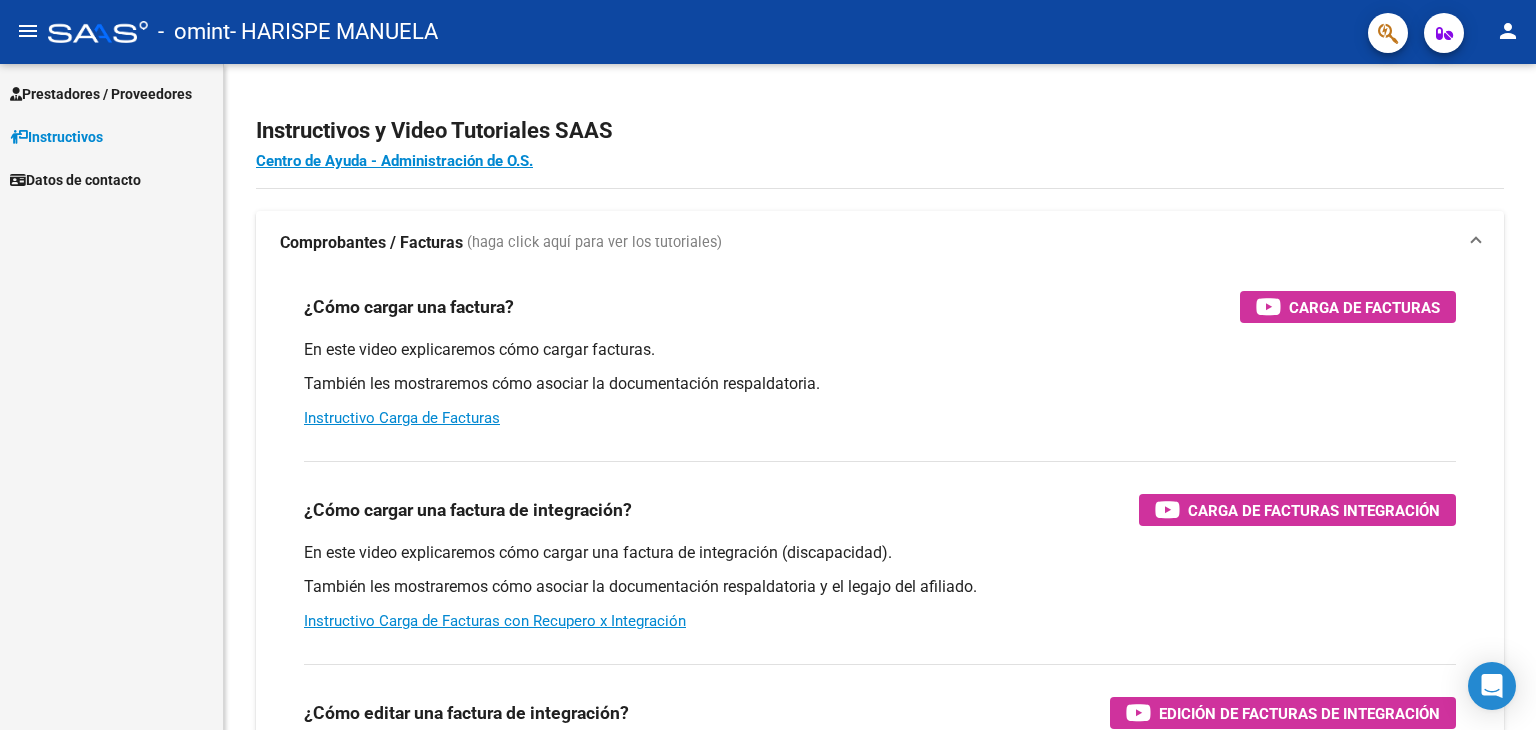 click on "Prestadores / Proveedores" at bounding box center [101, 94] 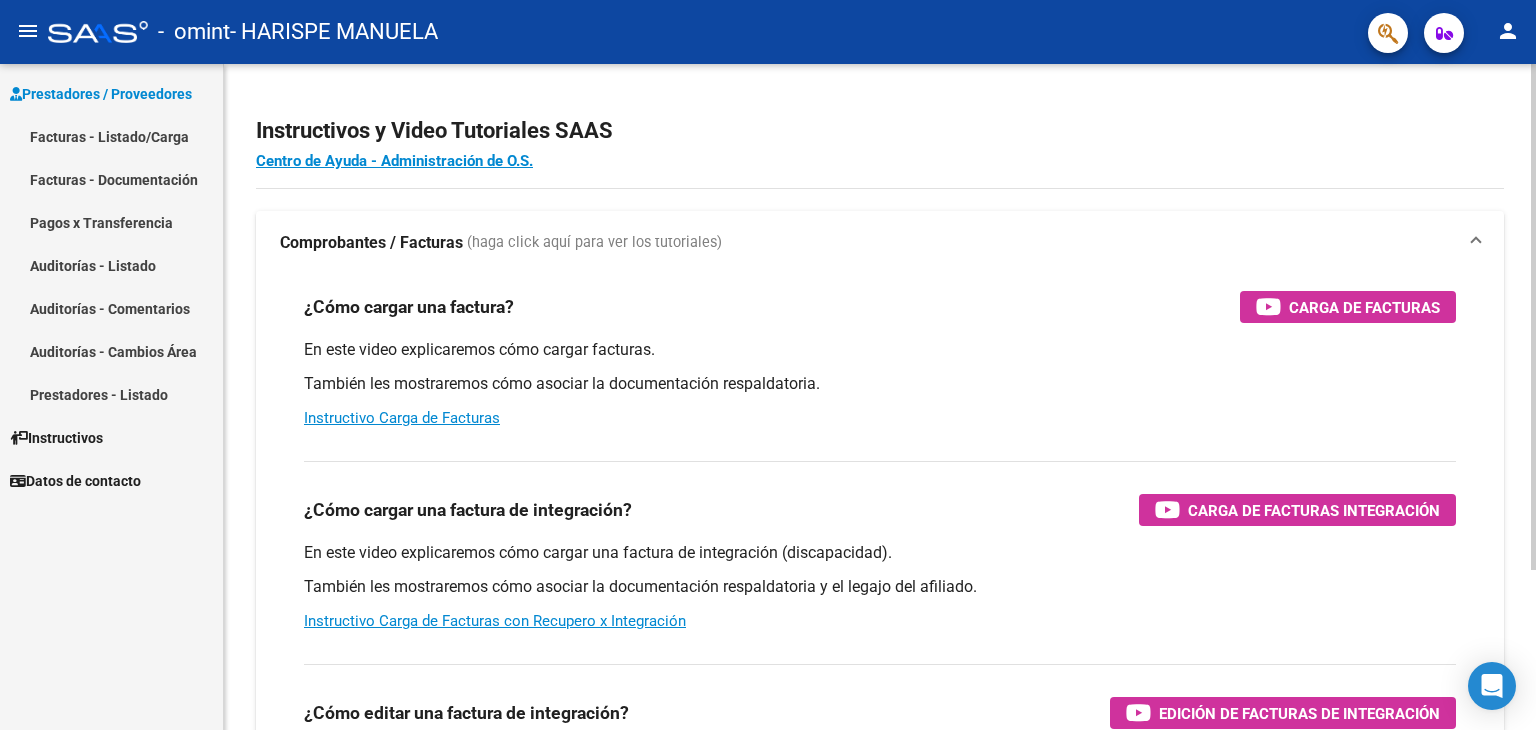 drag, startPoint x: 1319, startPoint y: 294, endPoint x: 1086, endPoint y: 185, distance: 257.2353 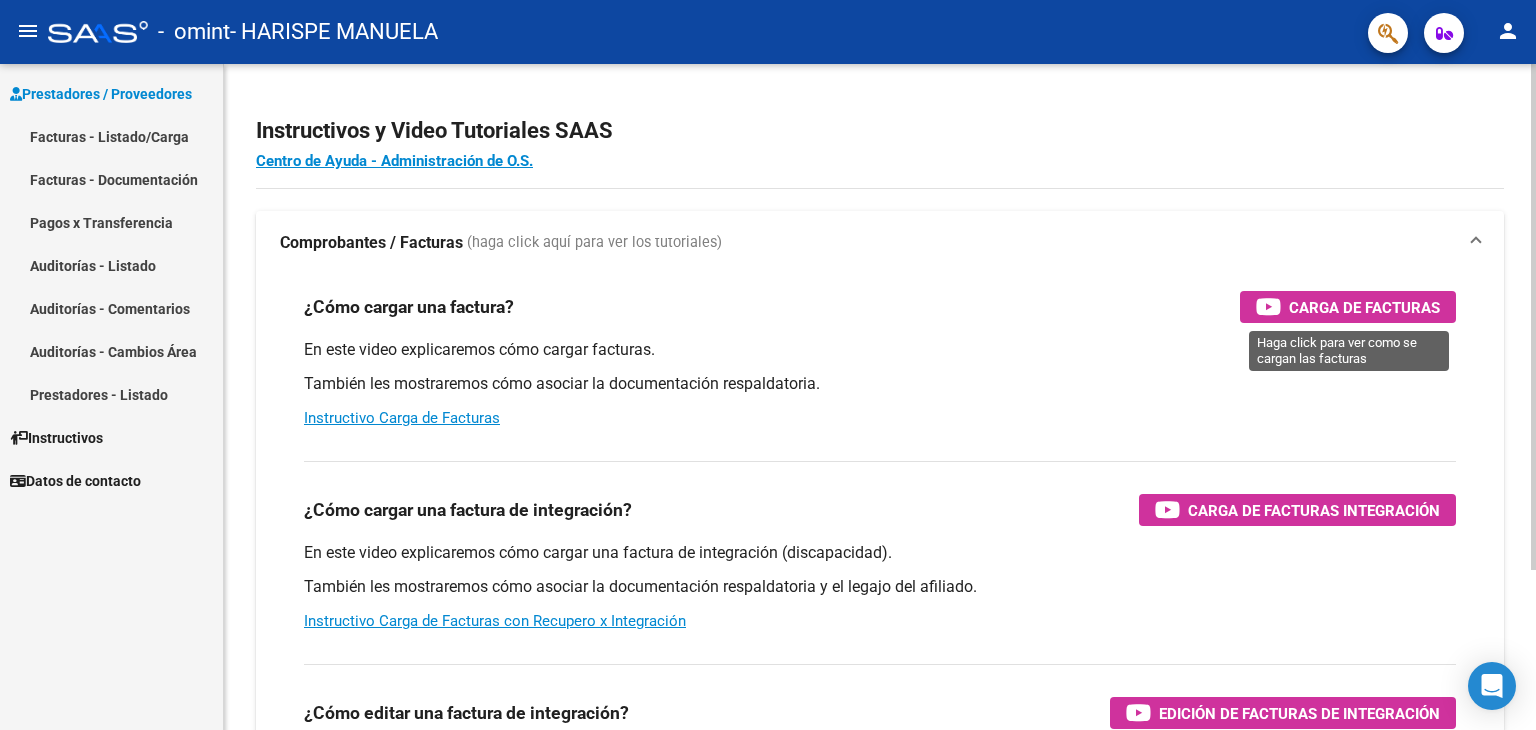 click on "Carga de Facturas" at bounding box center [1364, 307] 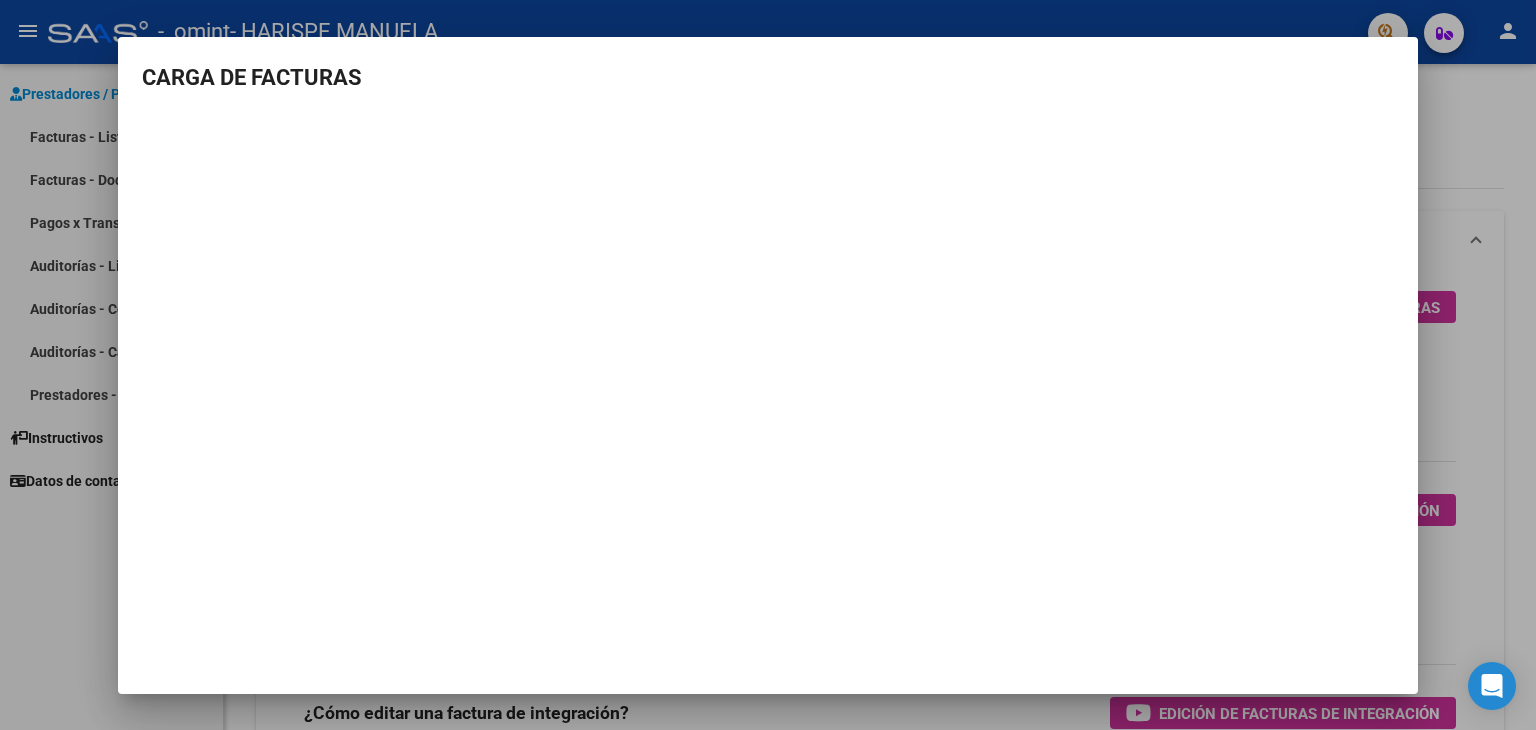 click at bounding box center [768, 365] 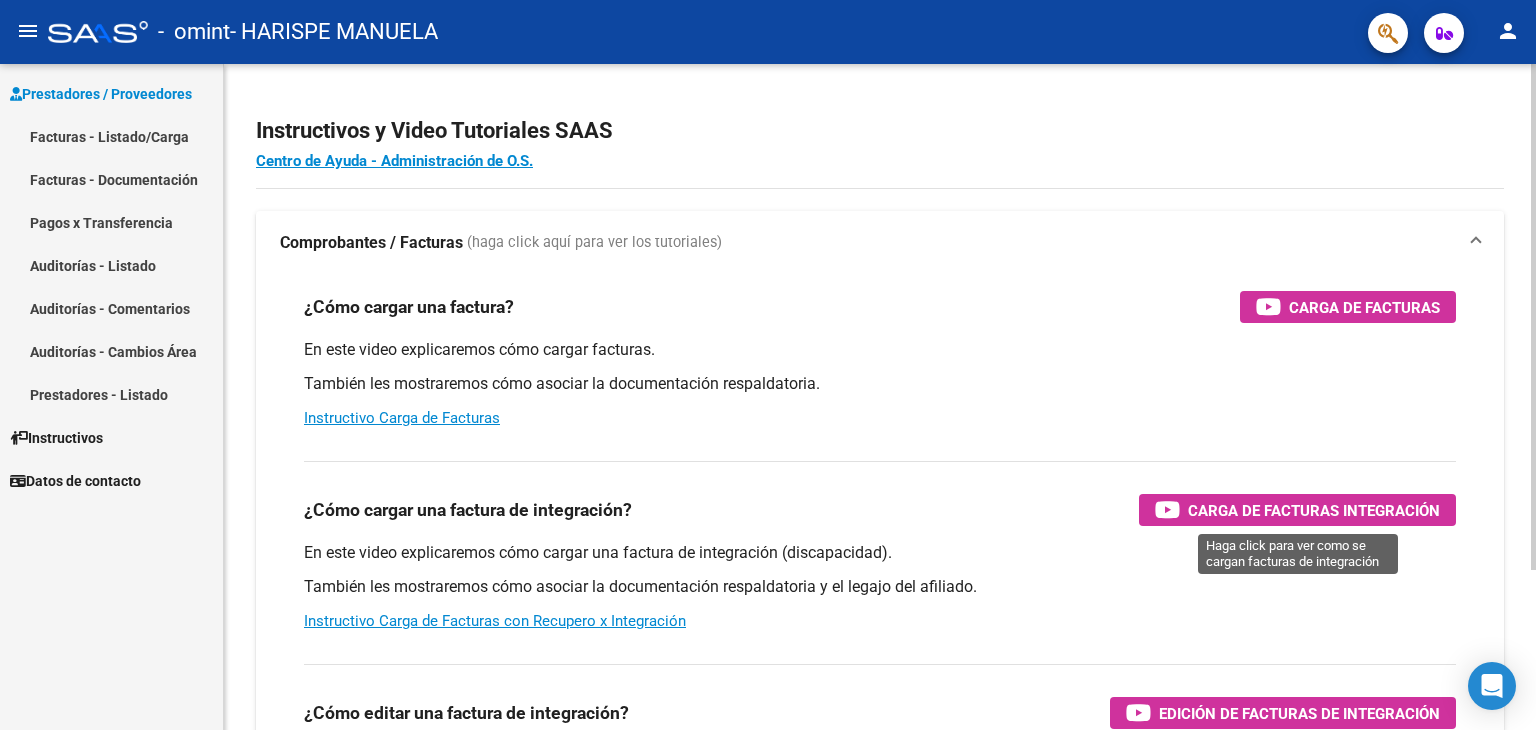 click on "Carga de Facturas Integración" at bounding box center (1314, 510) 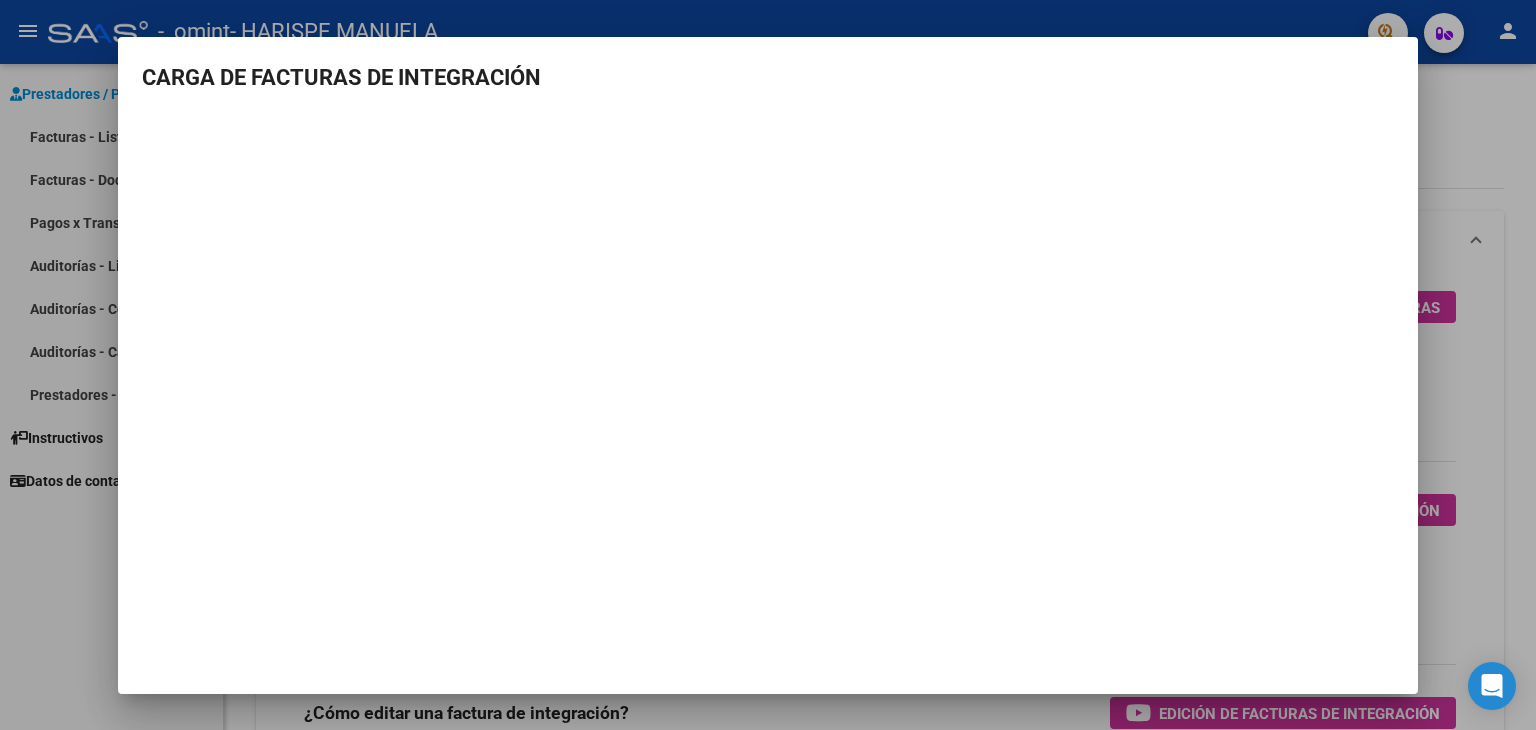 click at bounding box center (768, 365) 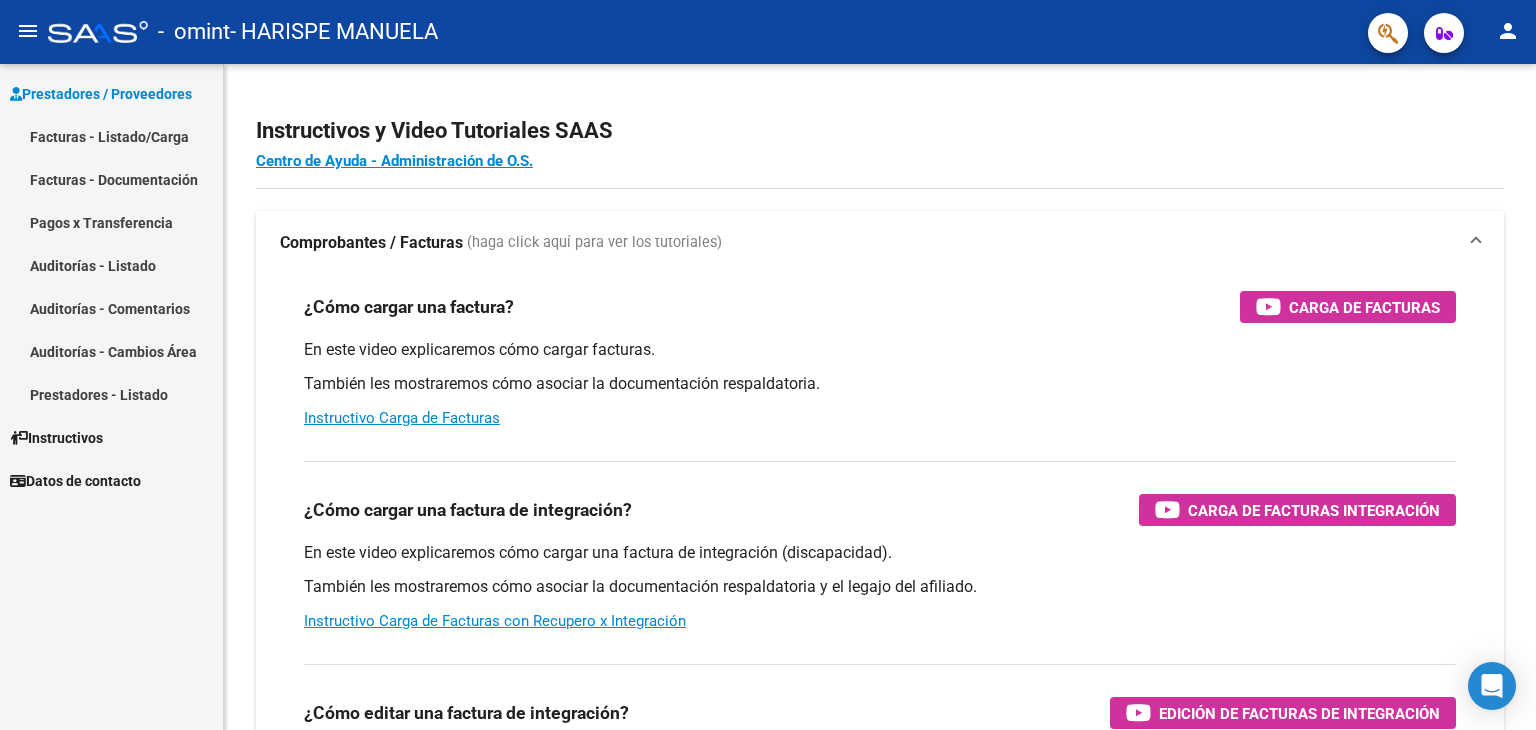 click on "Facturas - Listado/Carga" at bounding box center (111, 136) 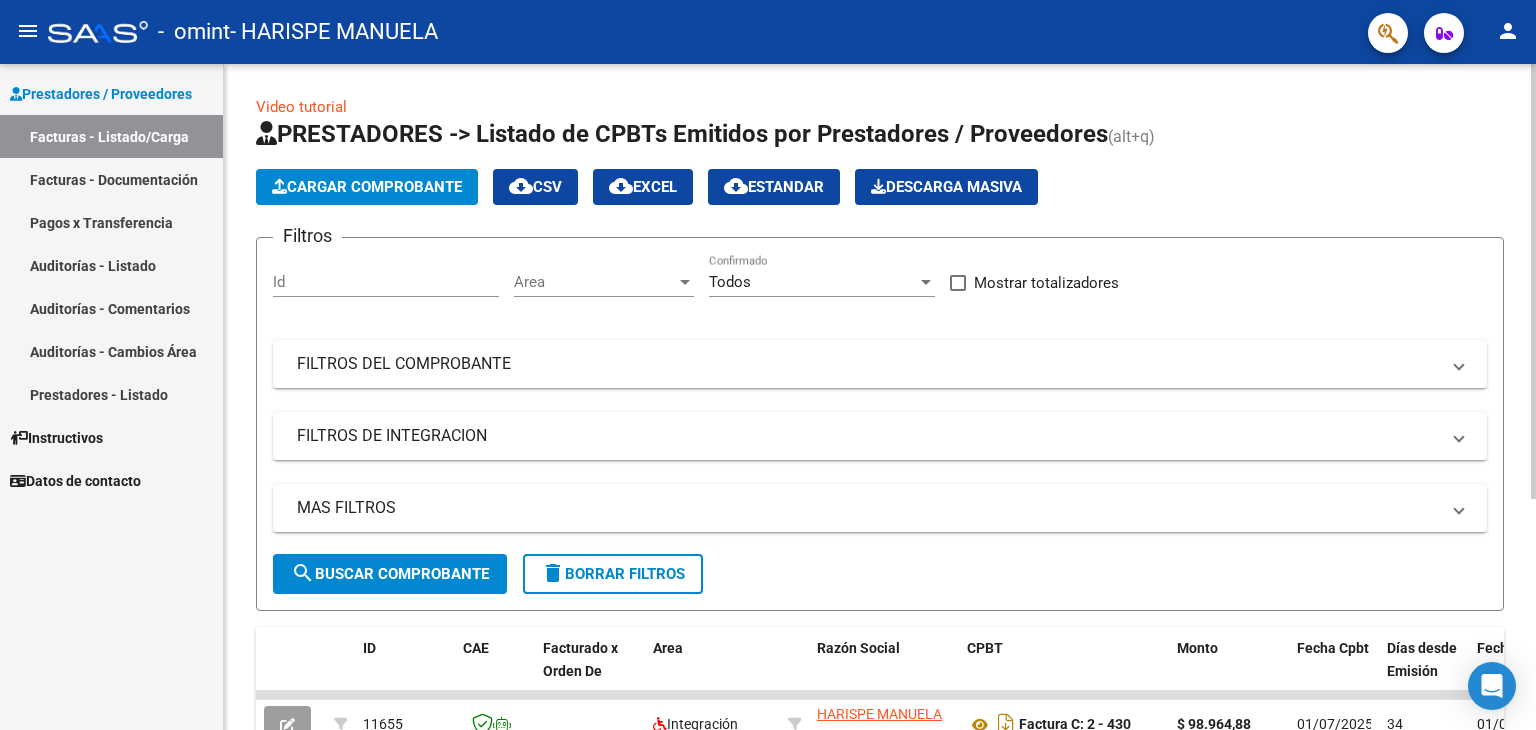 click on "Cargar Comprobante" 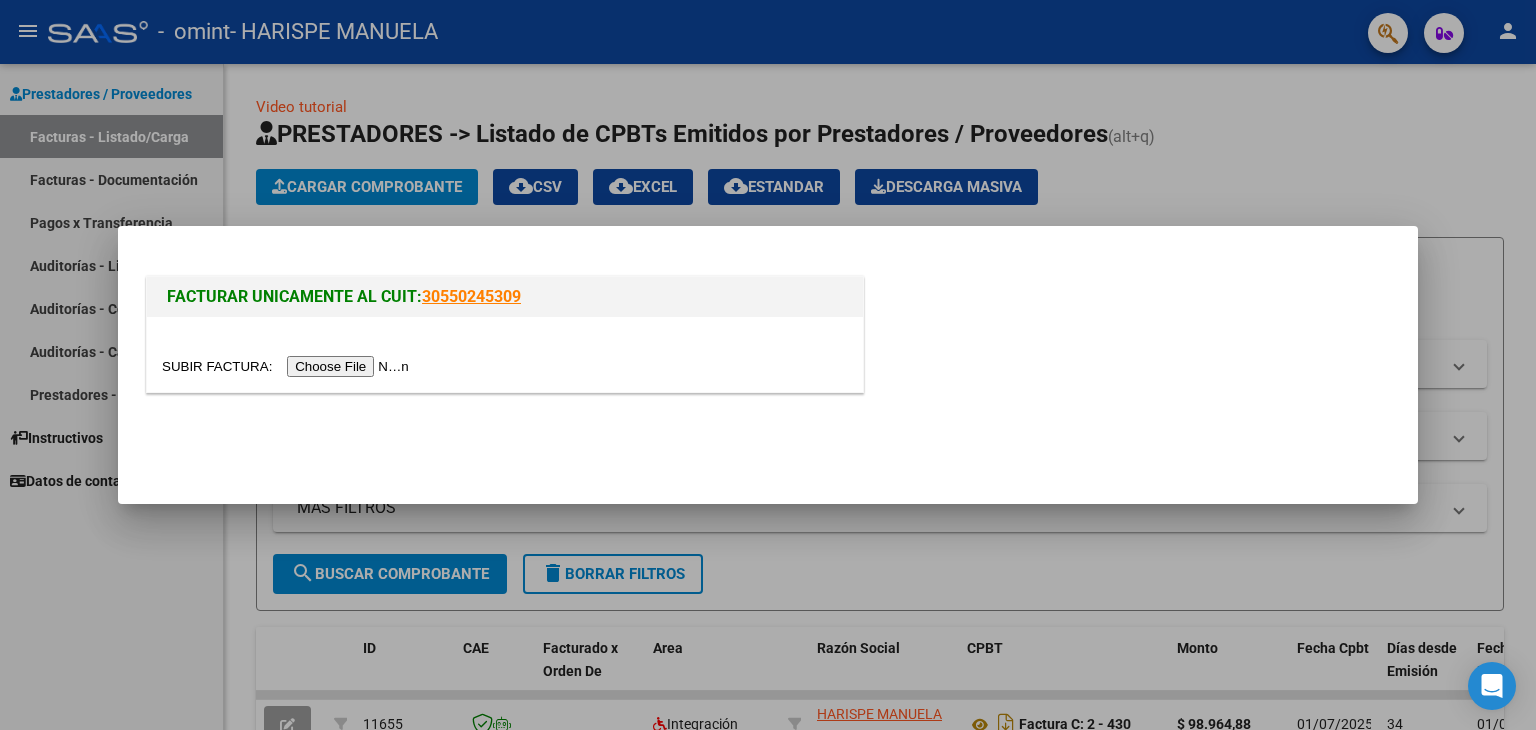 click at bounding box center (288, 366) 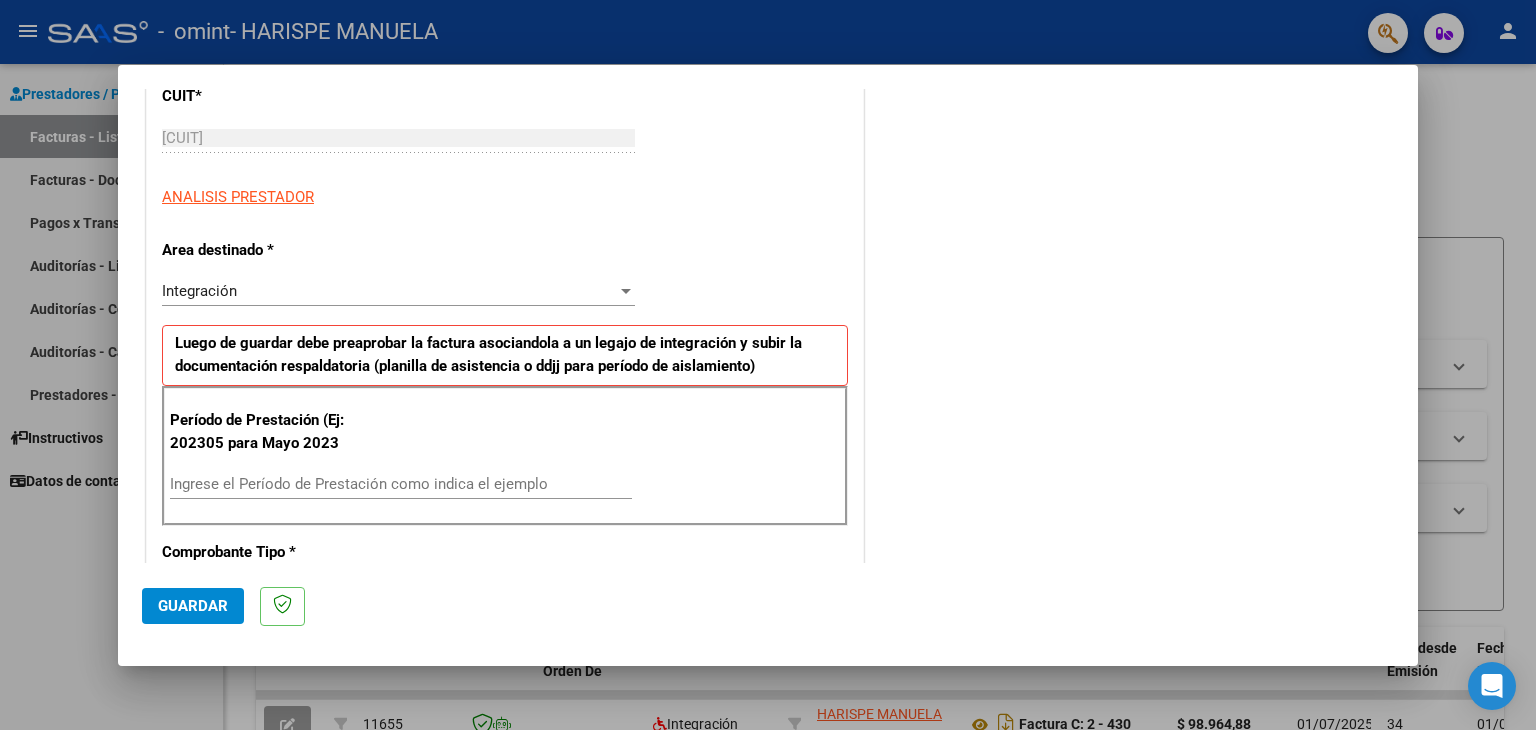 scroll, scrollTop: 388, scrollLeft: 0, axis: vertical 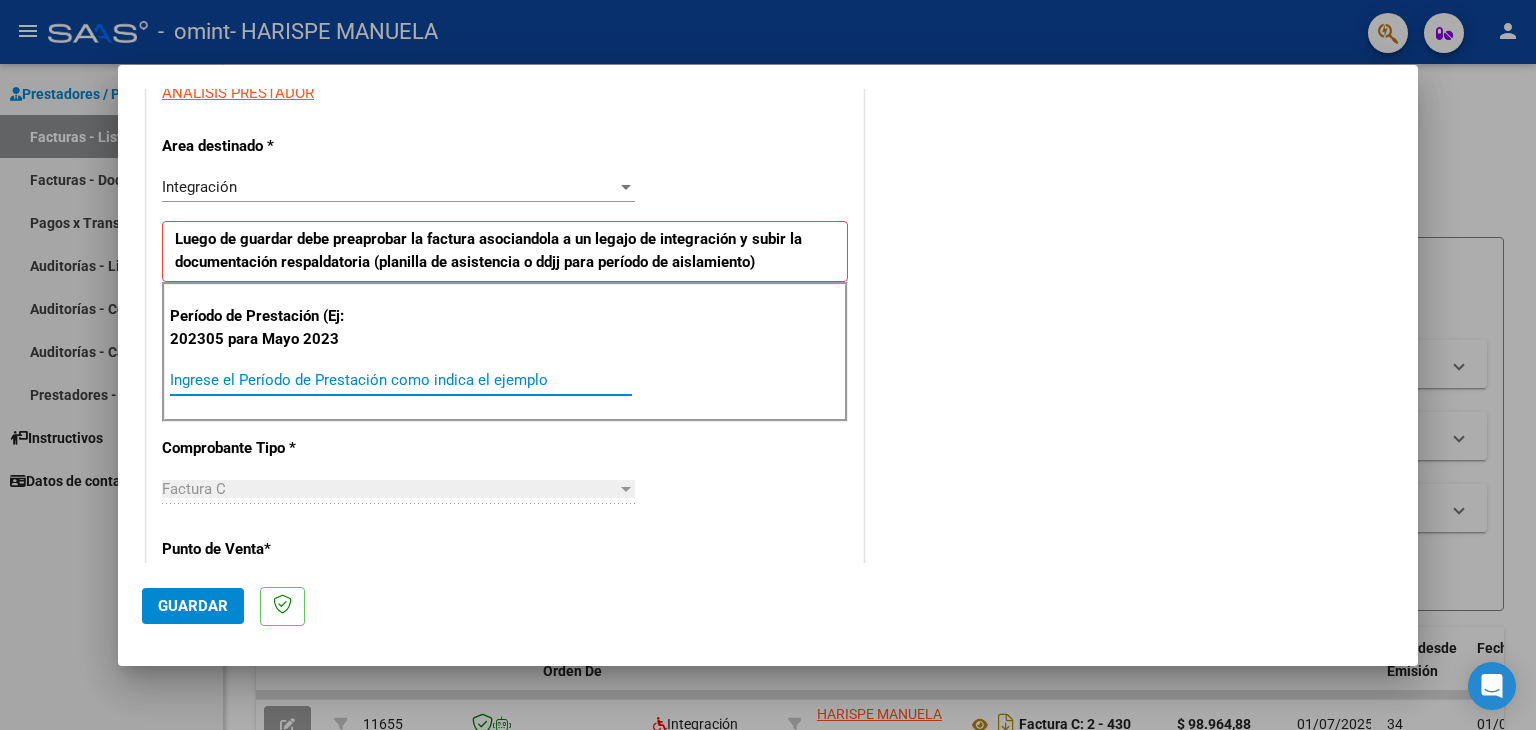 click on "Ingrese el Período de Prestación como indica el ejemplo" at bounding box center [401, 380] 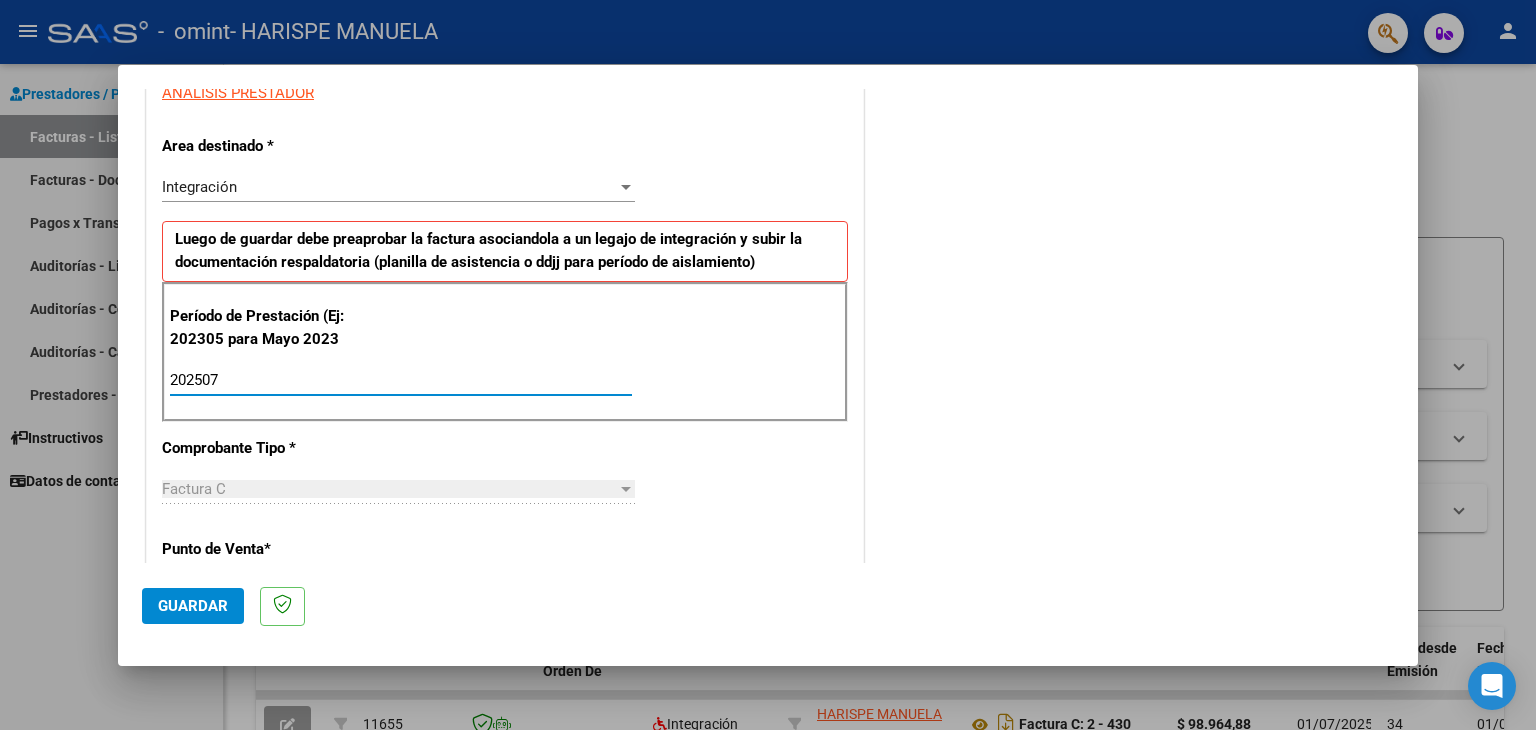 type on "202507" 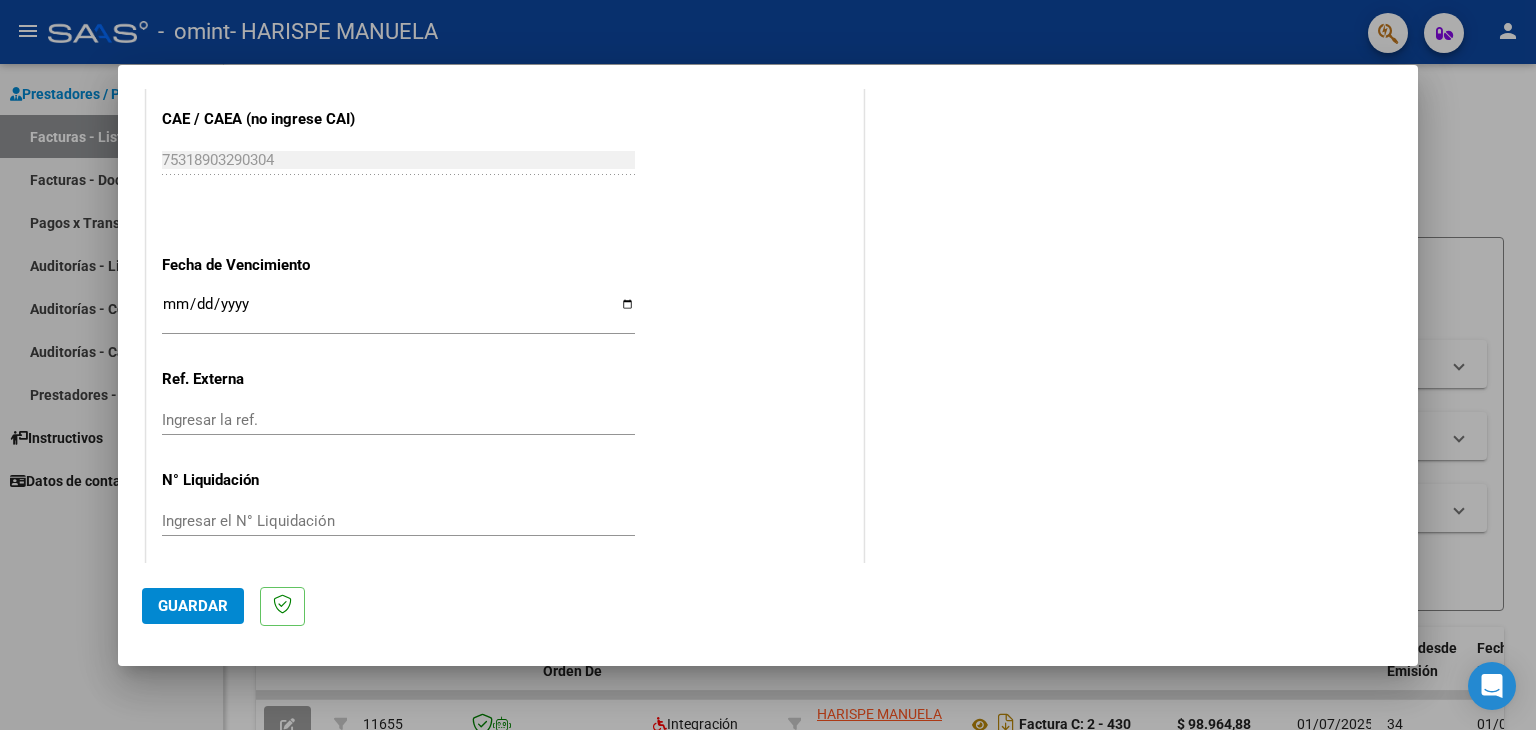 scroll, scrollTop: 1245, scrollLeft: 0, axis: vertical 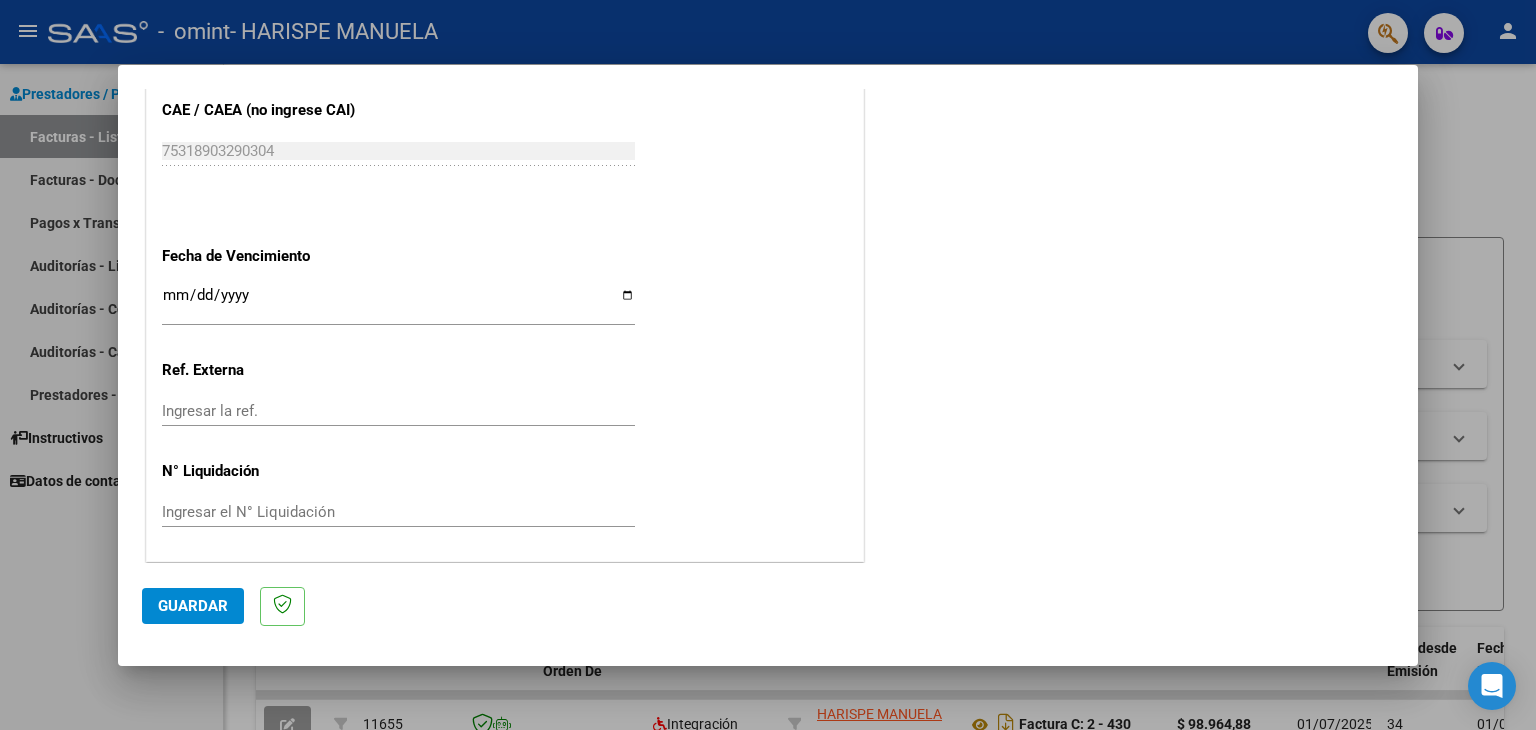 click on "Ingresar la fecha" at bounding box center [398, 303] 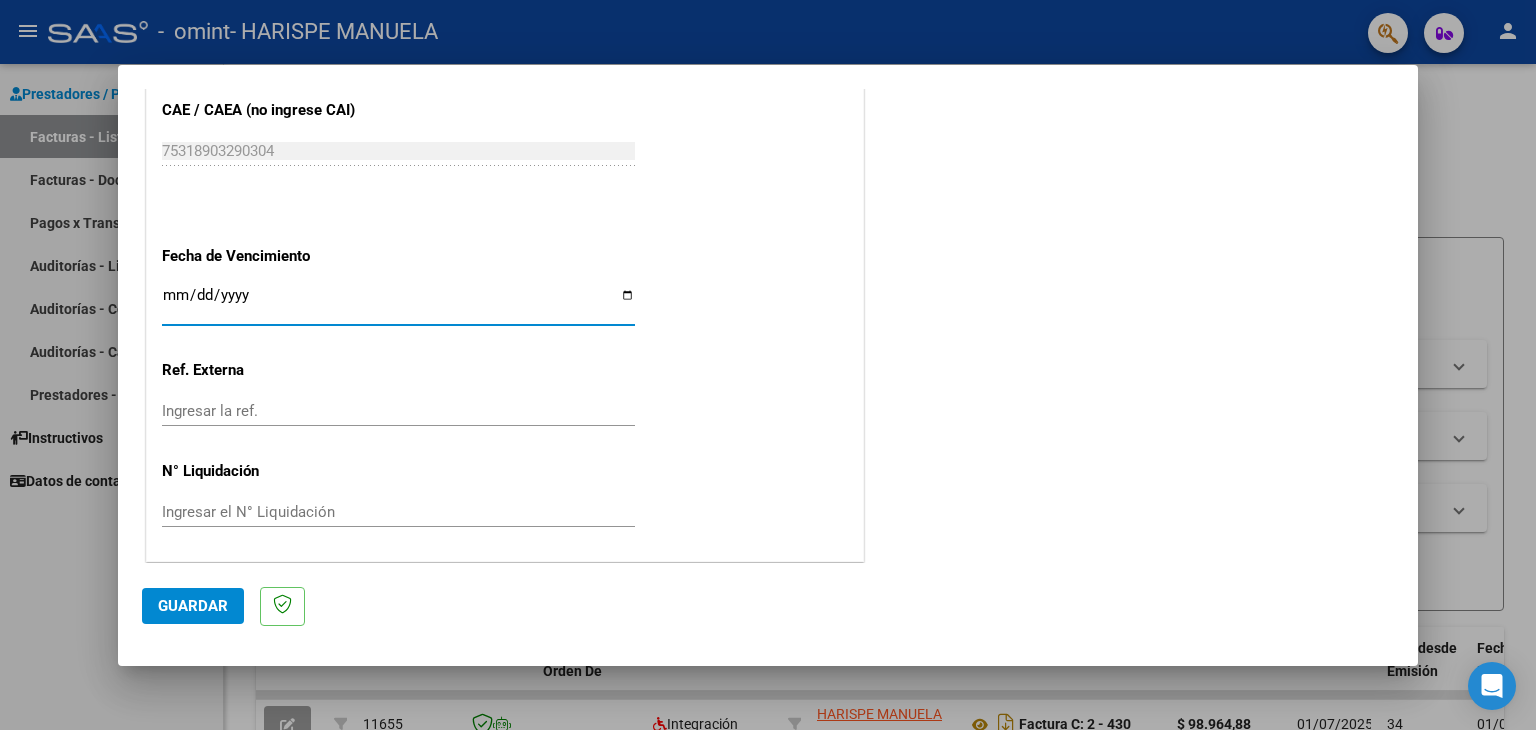 type on "2025-08-14" 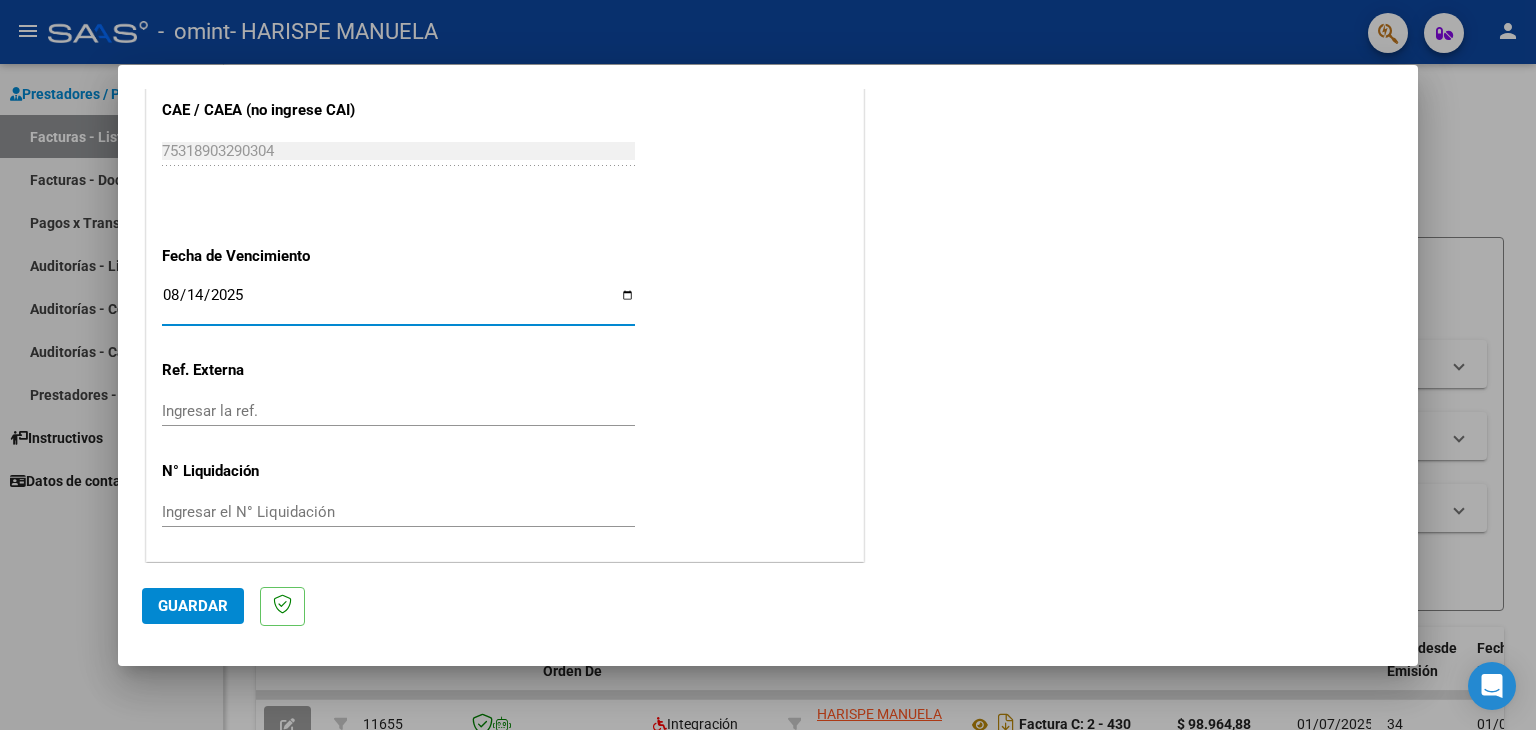 click on "Guardar" 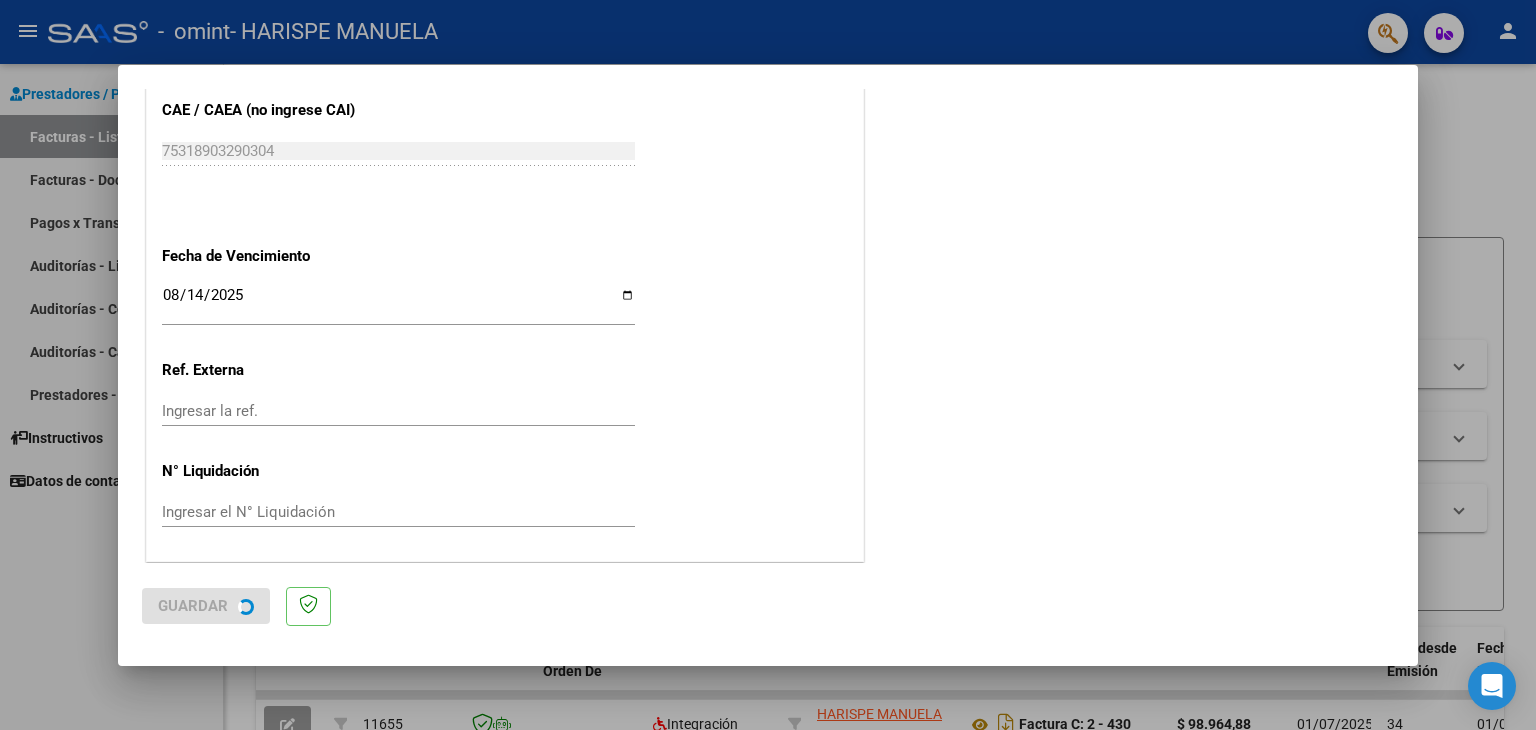 scroll, scrollTop: 0, scrollLeft: 0, axis: both 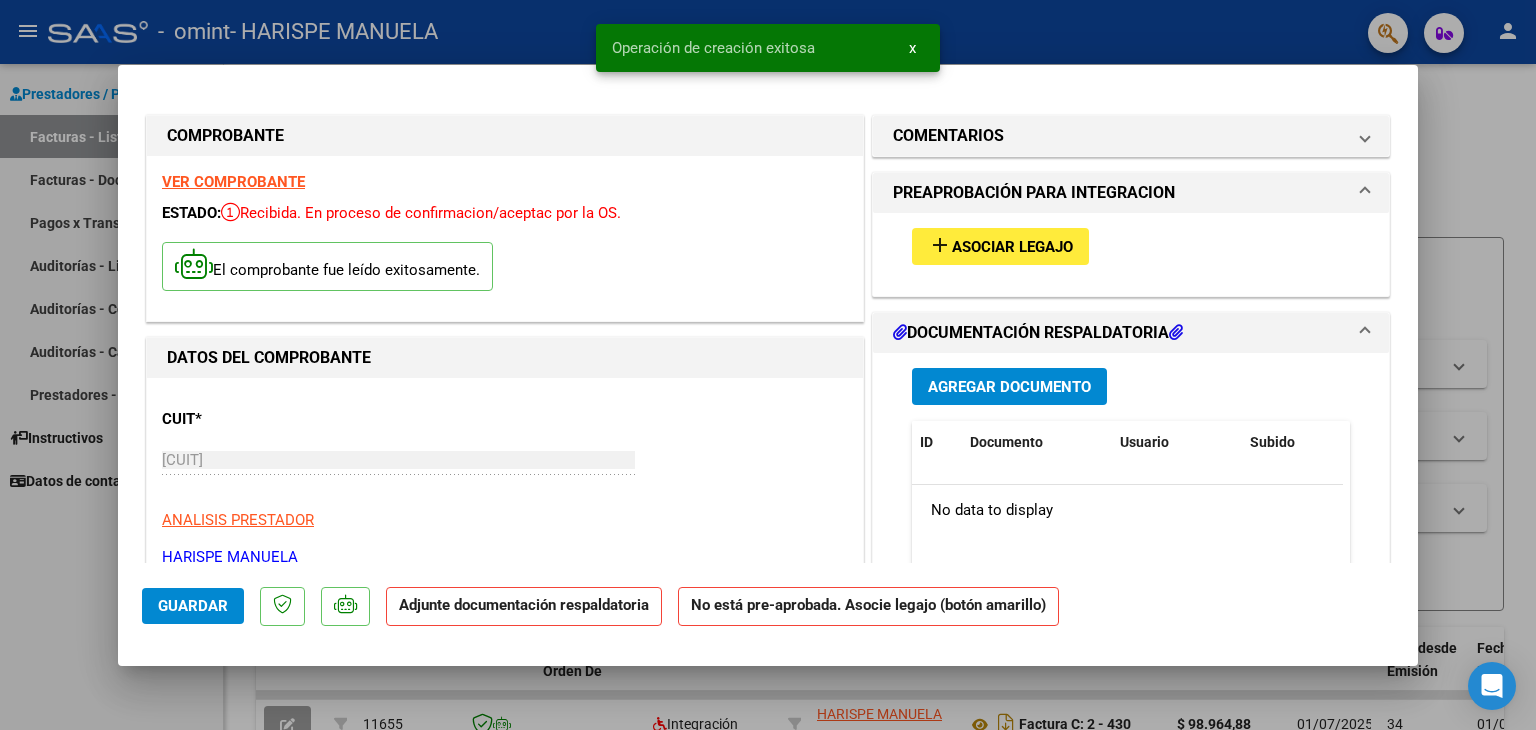 click on "add" at bounding box center (940, 245) 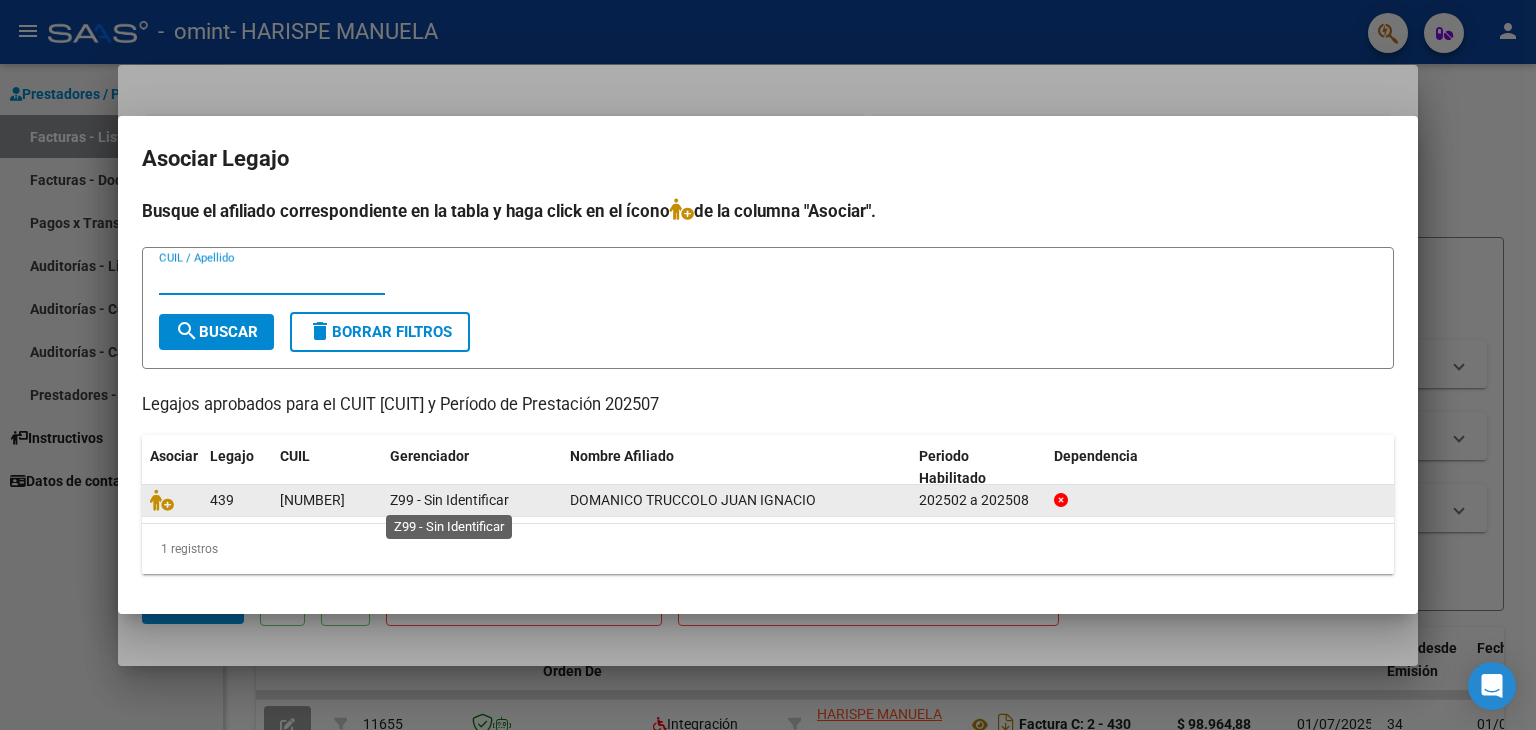 click on "Z99 - Sin Identificar" 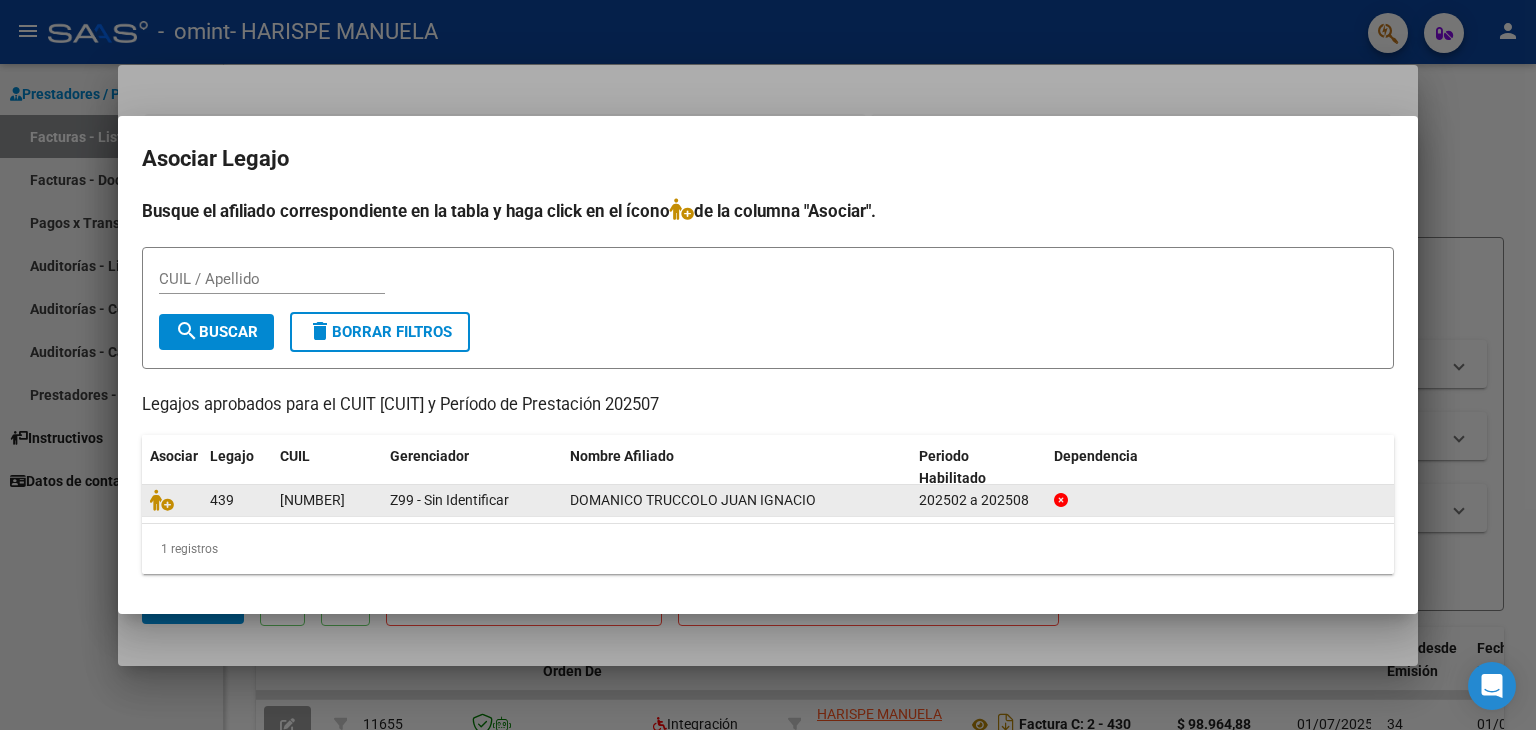 click on "202502 a 202508" 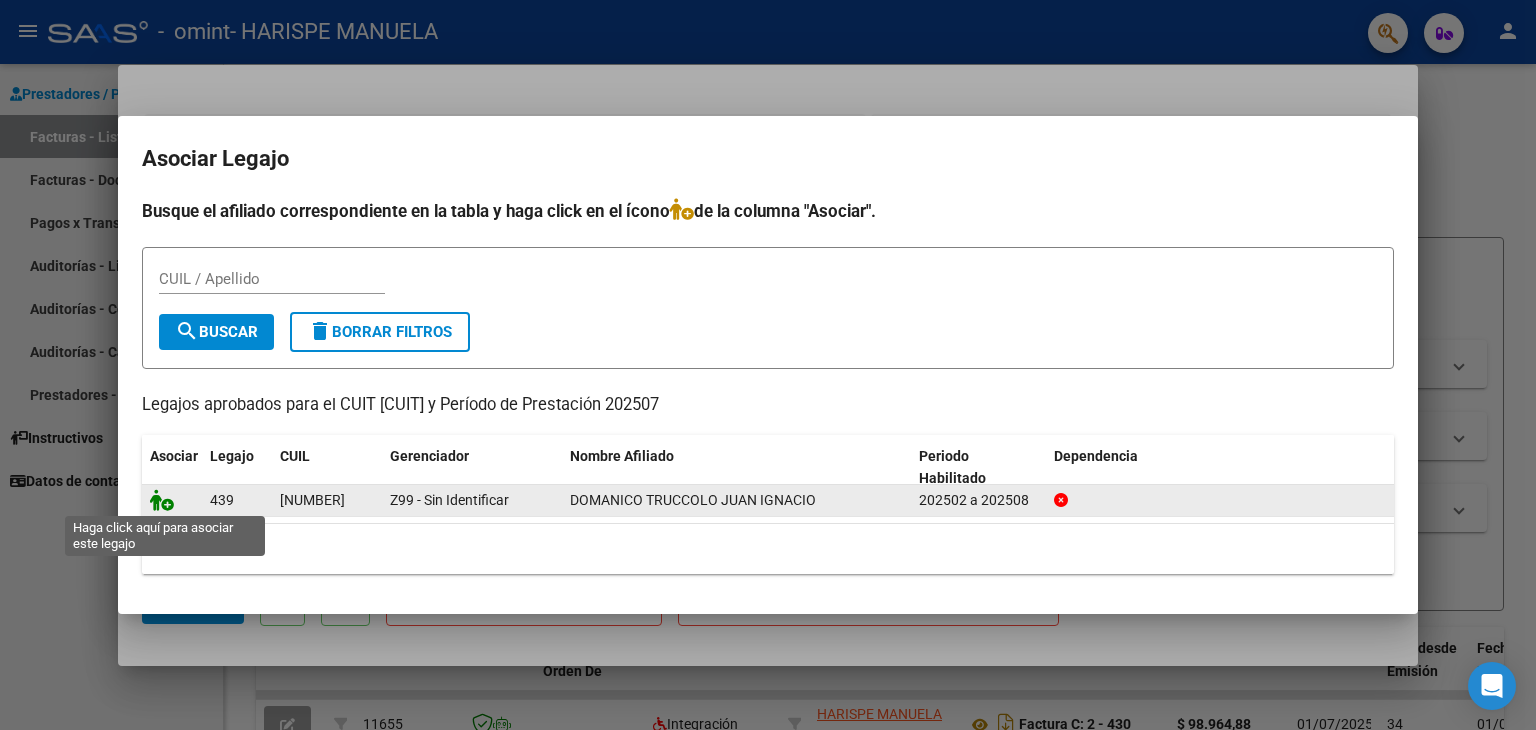 click 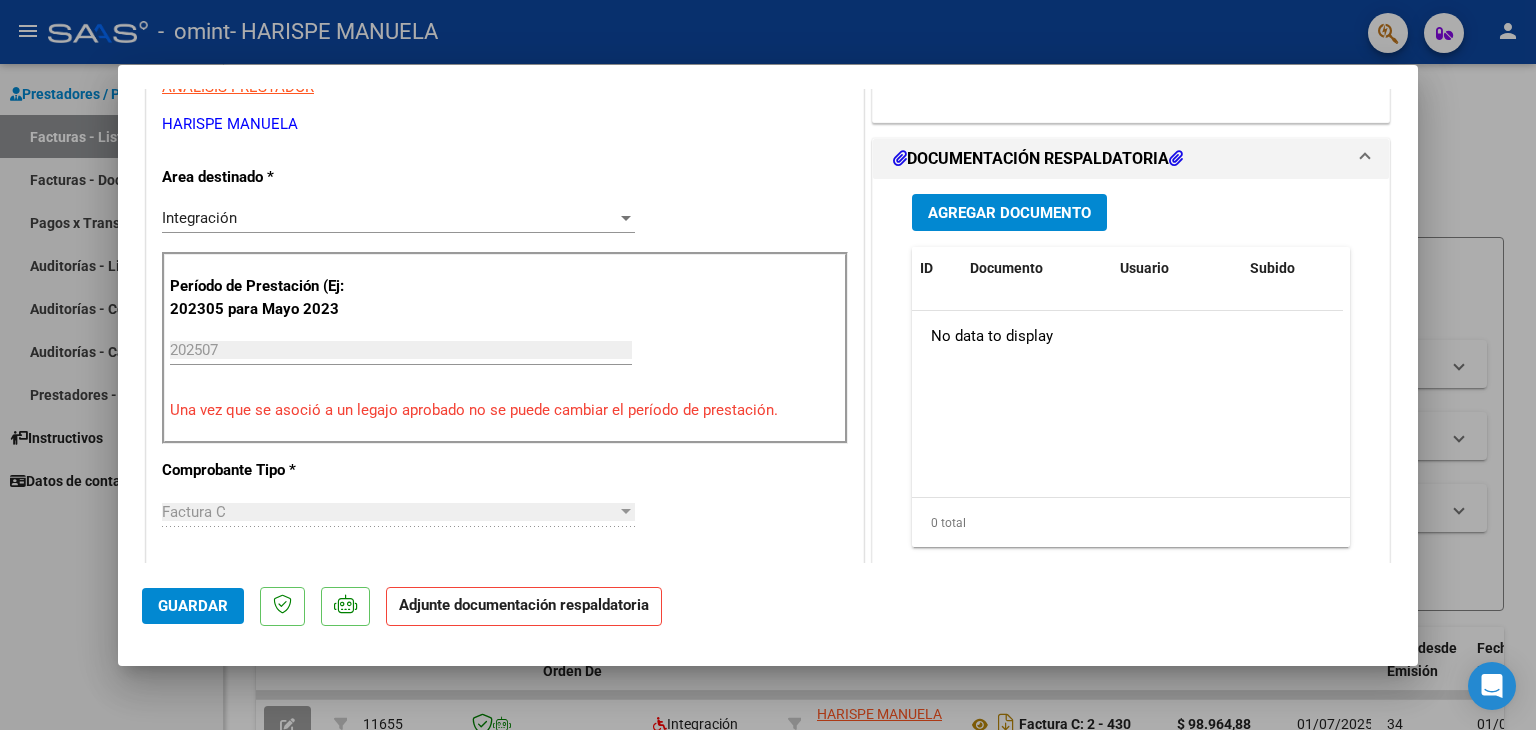 scroll, scrollTop: 436, scrollLeft: 0, axis: vertical 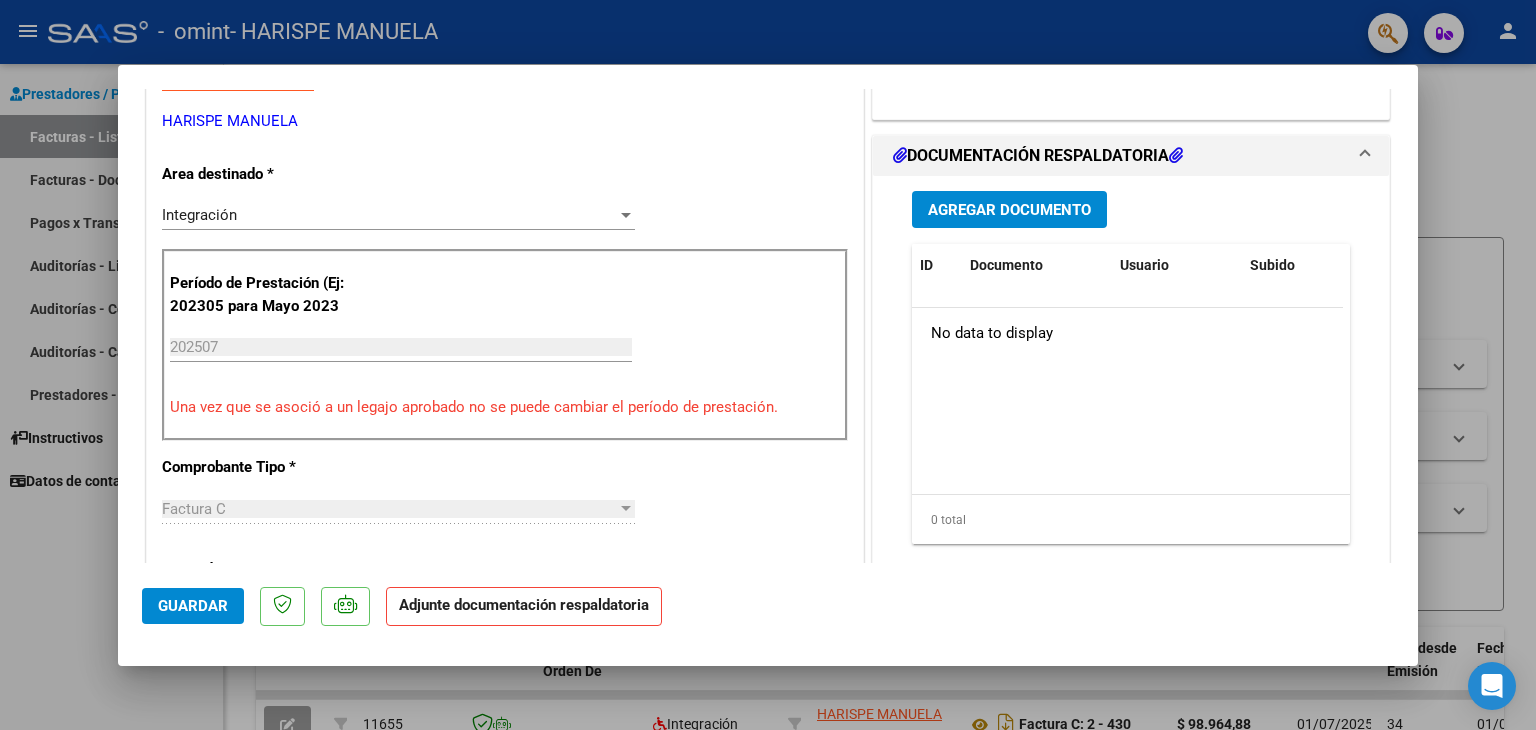 click on "Agregar Documento" at bounding box center (1009, 210) 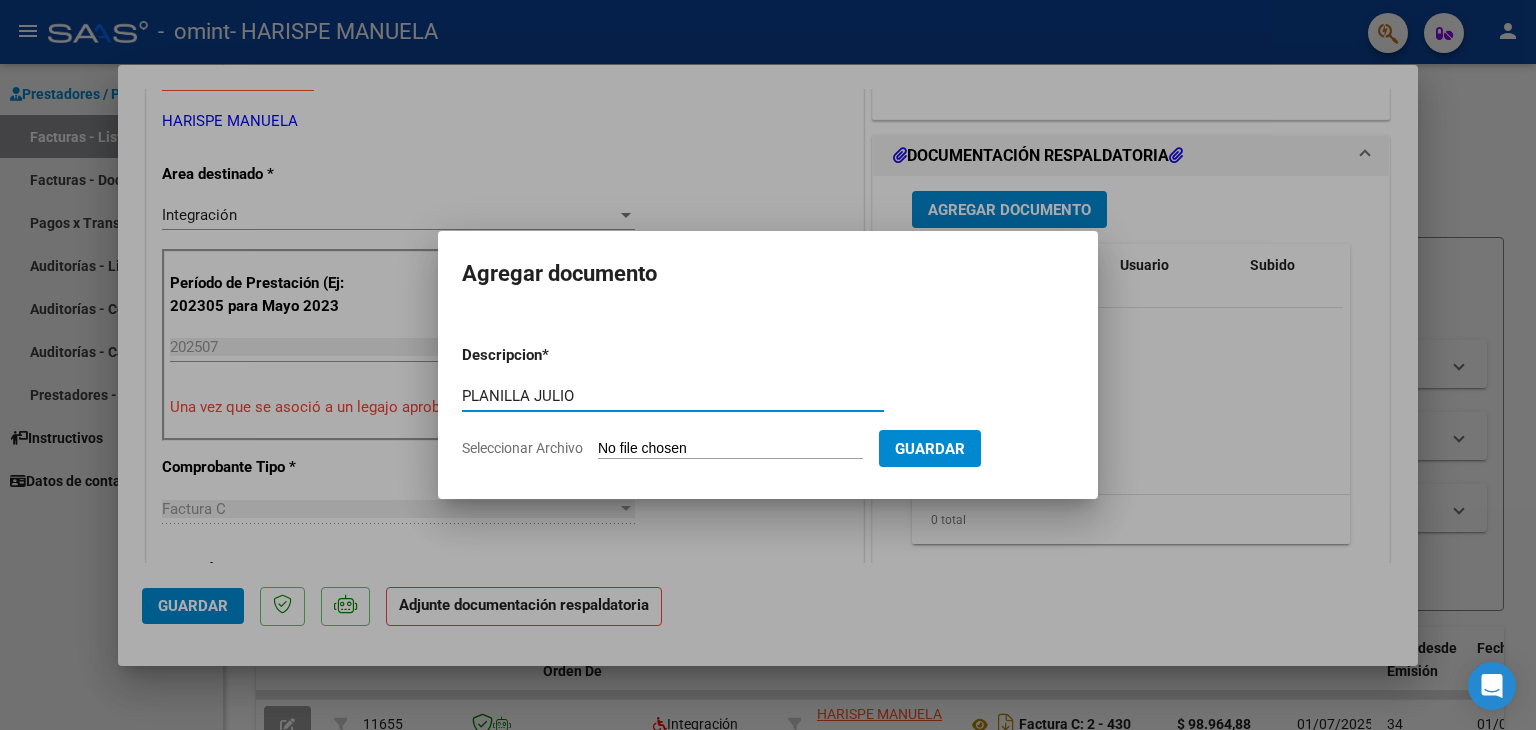 type on "PLANILLA JULIO" 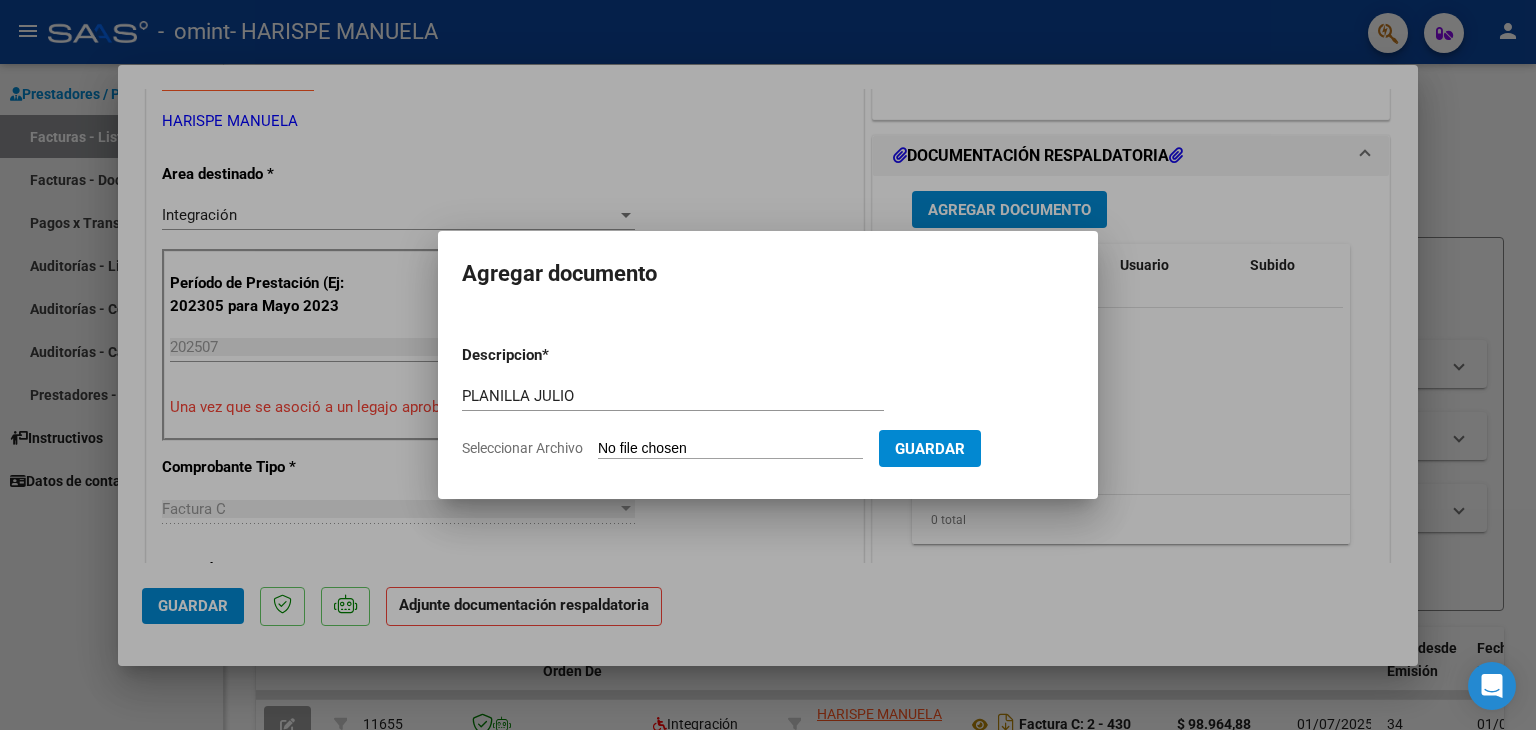 click on "Seleccionar Archivo" 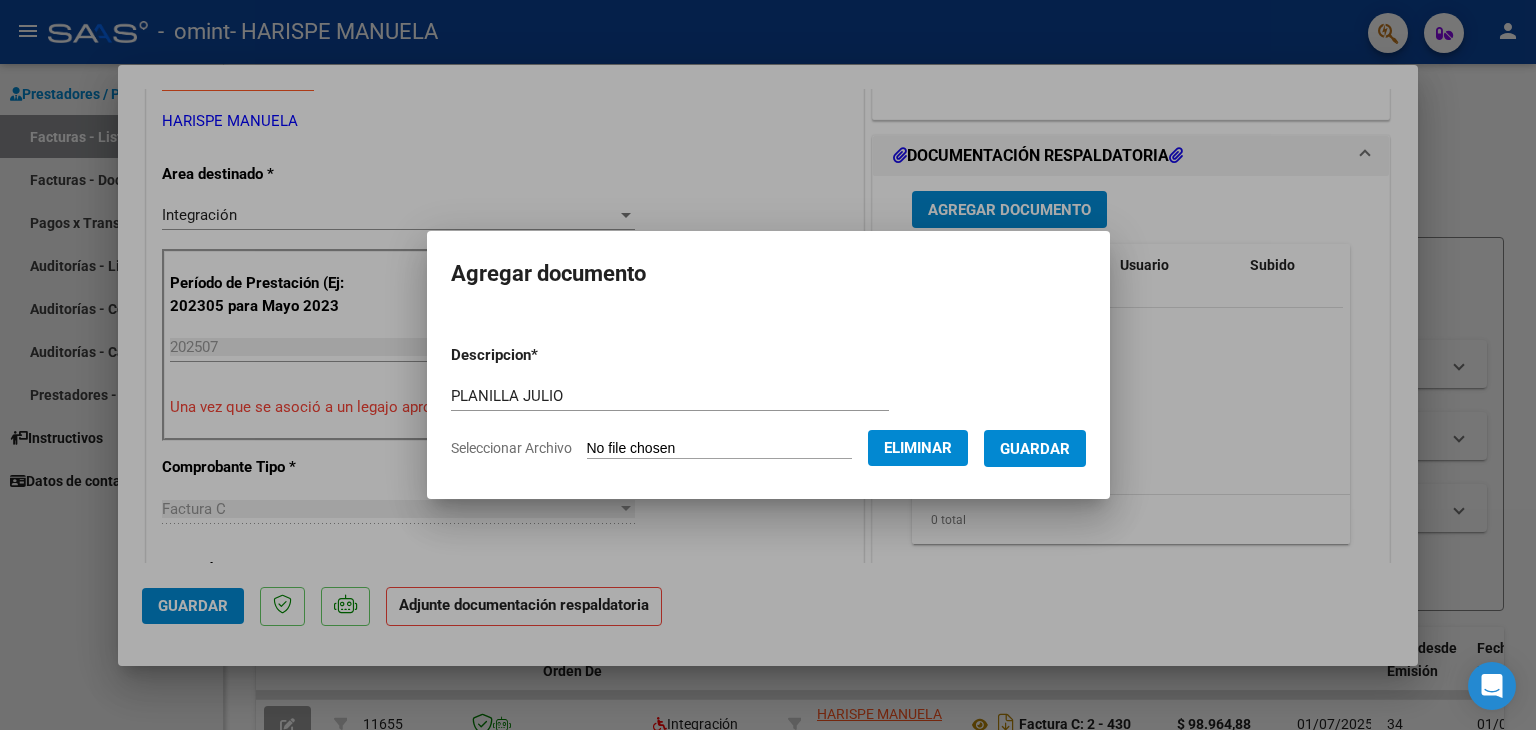 click on "Guardar" at bounding box center [1035, 449] 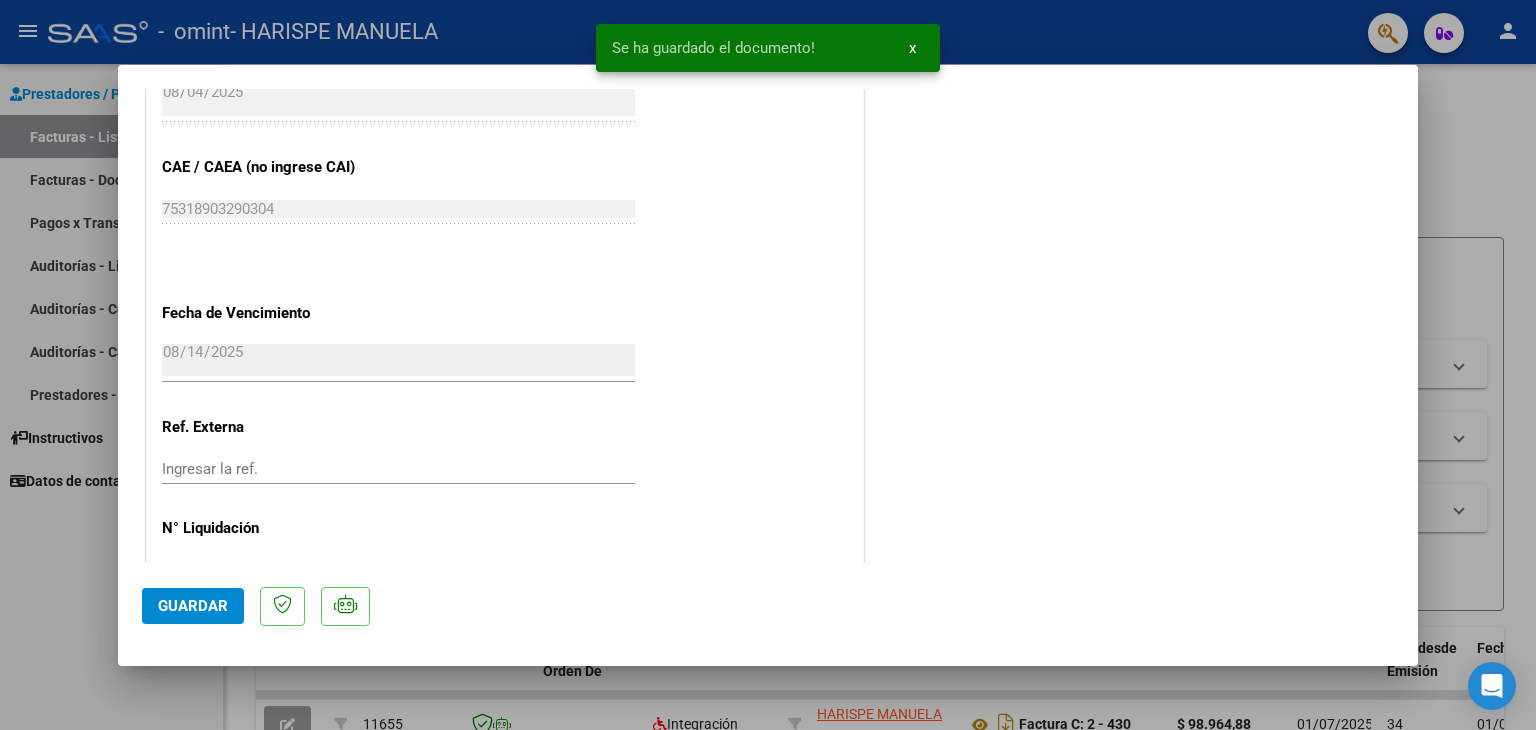scroll, scrollTop: 1313, scrollLeft: 0, axis: vertical 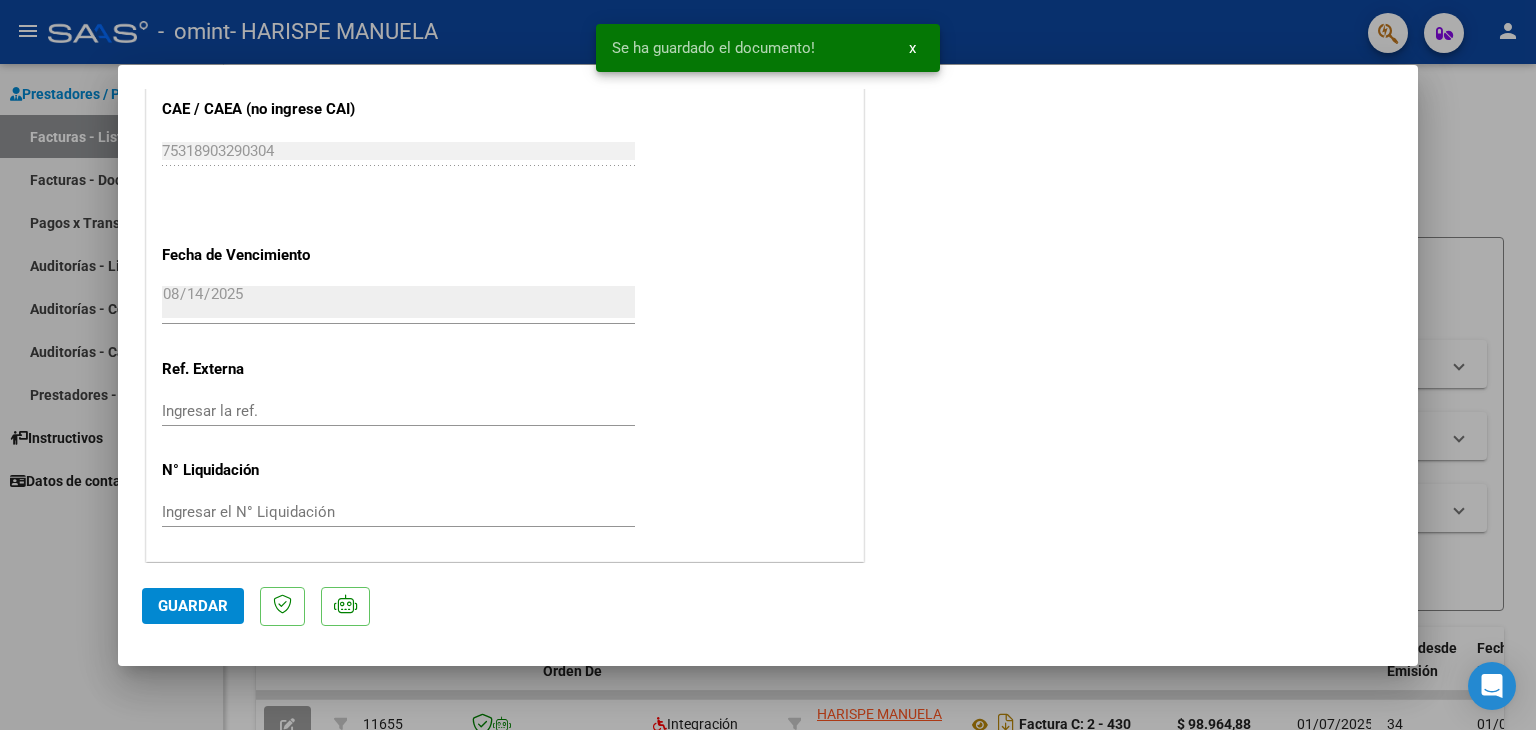 click on "Guardar" 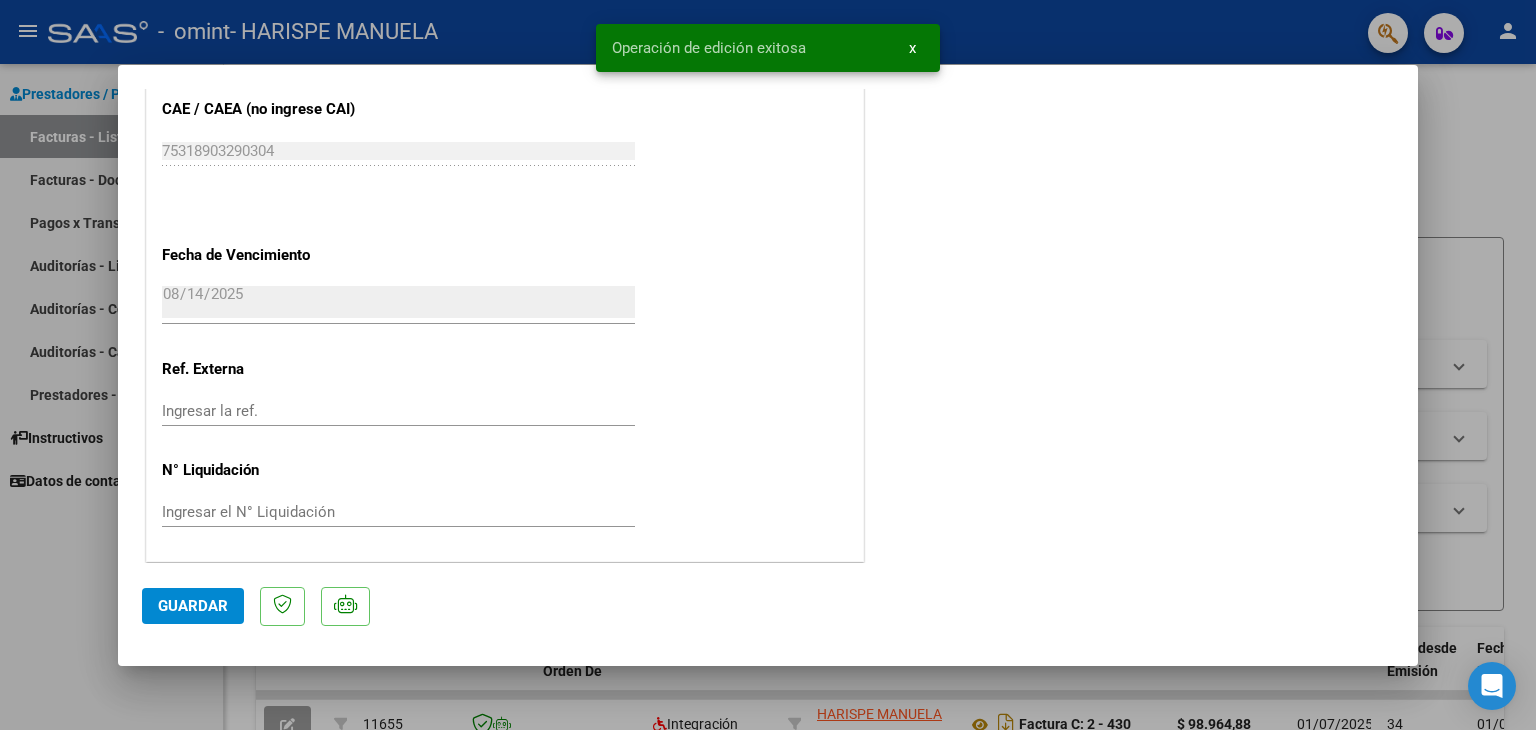 click on "Guardar" 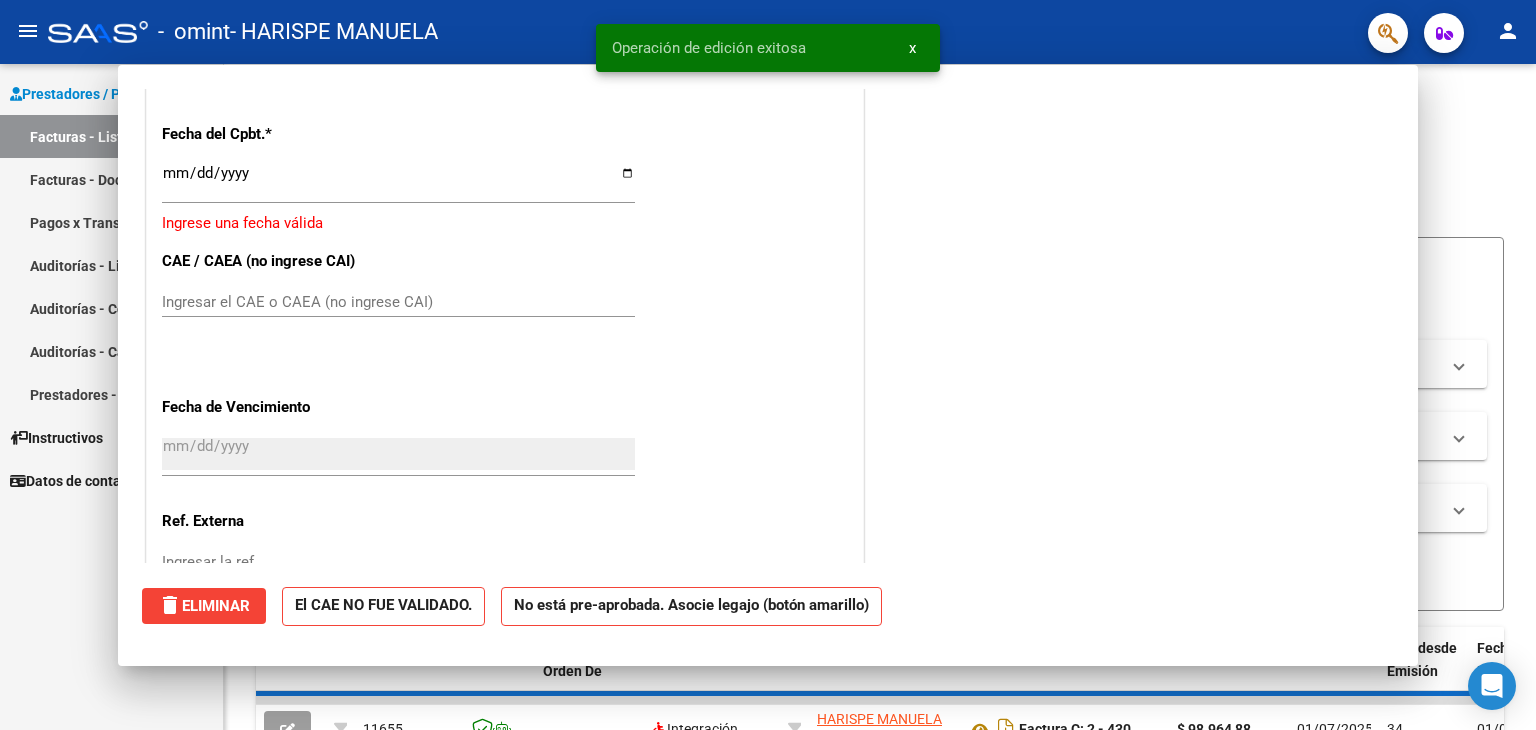 scroll, scrollTop: 0, scrollLeft: 0, axis: both 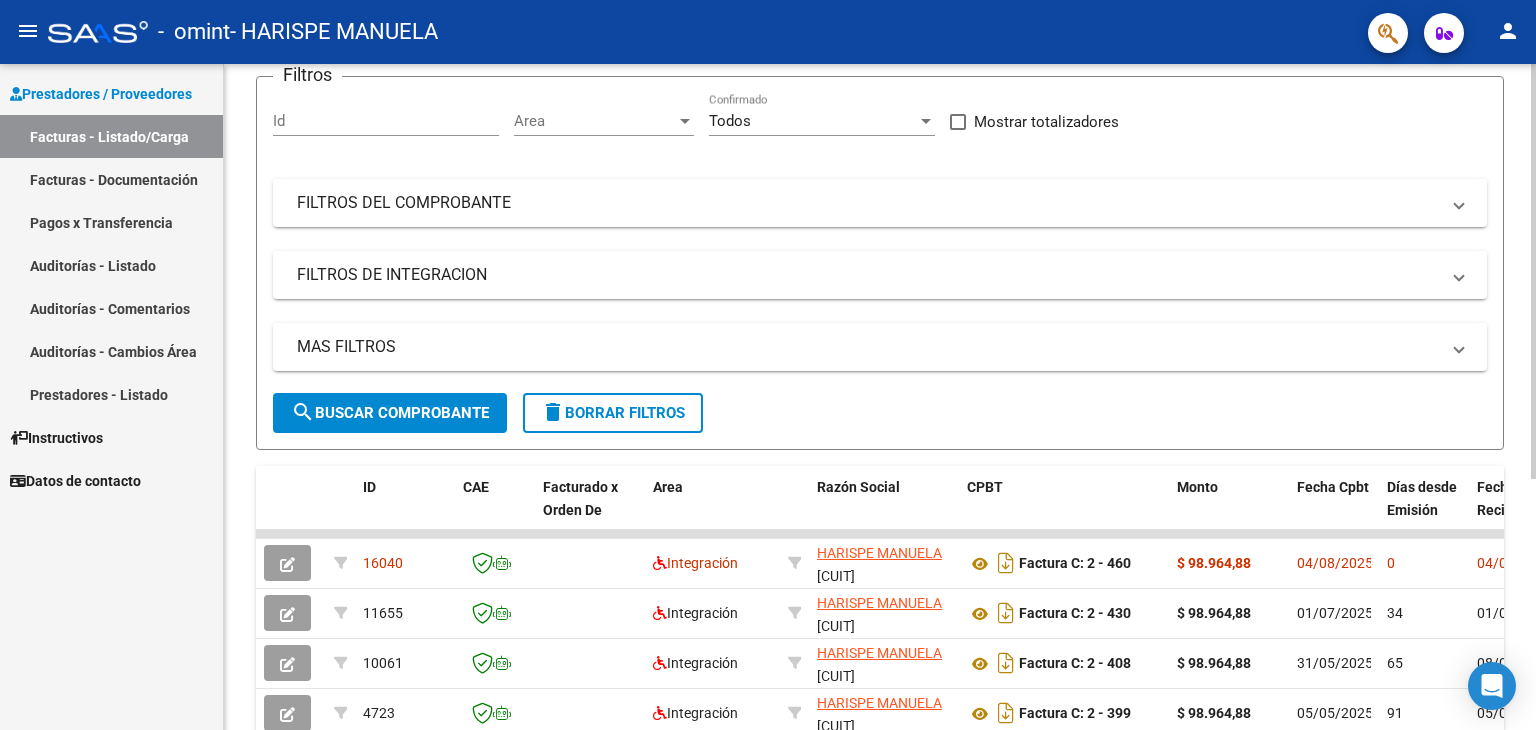 click 